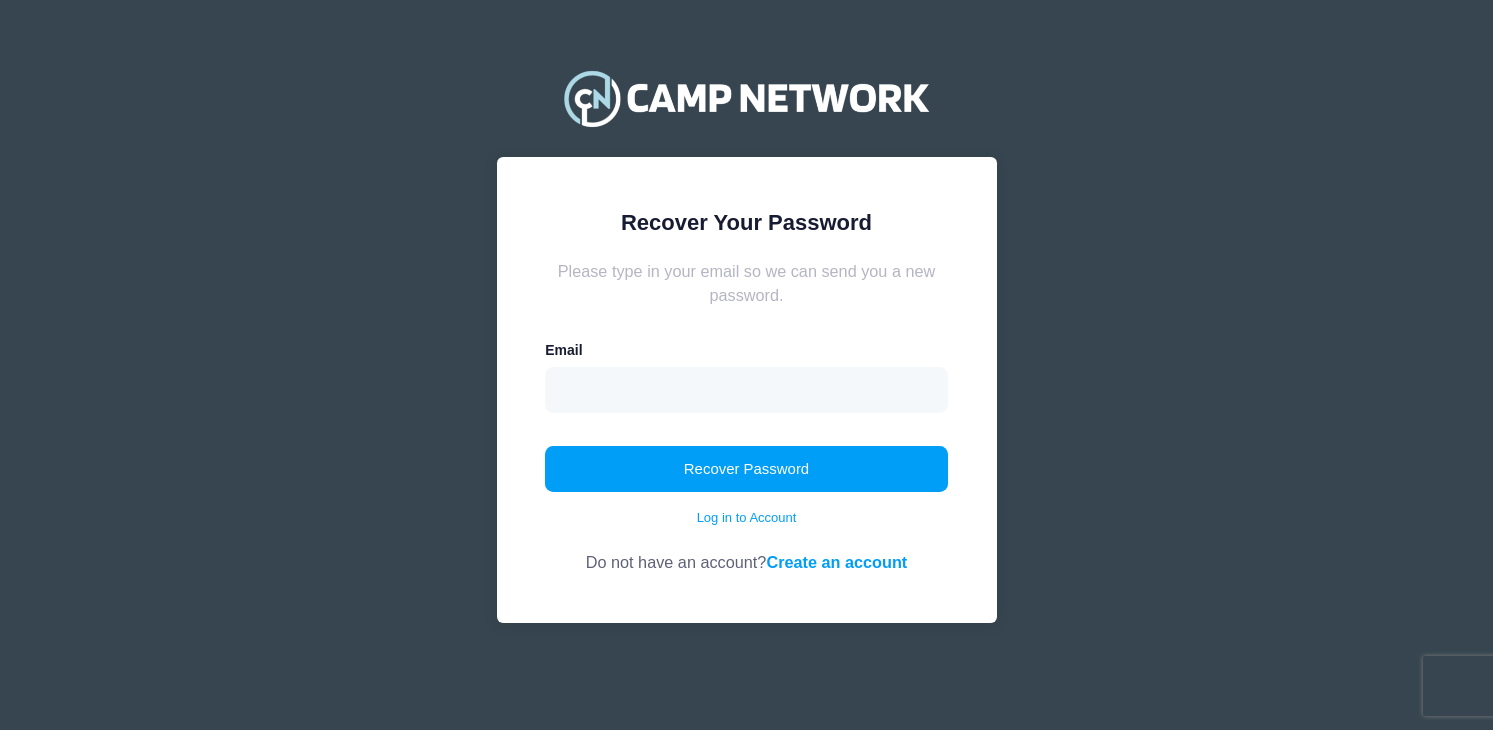 scroll, scrollTop: 0, scrollLeft: 0, axis: both 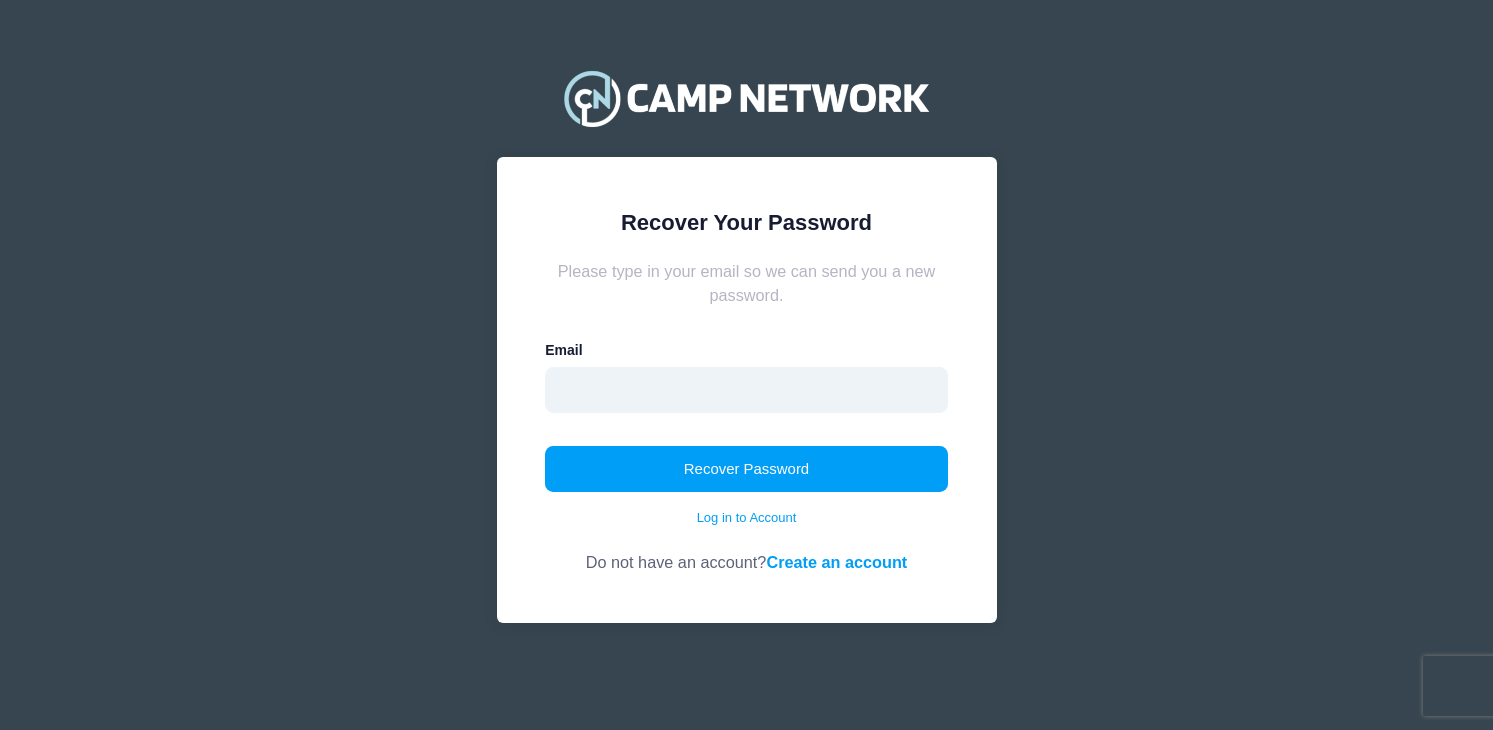click at bounding box center [746, 390] 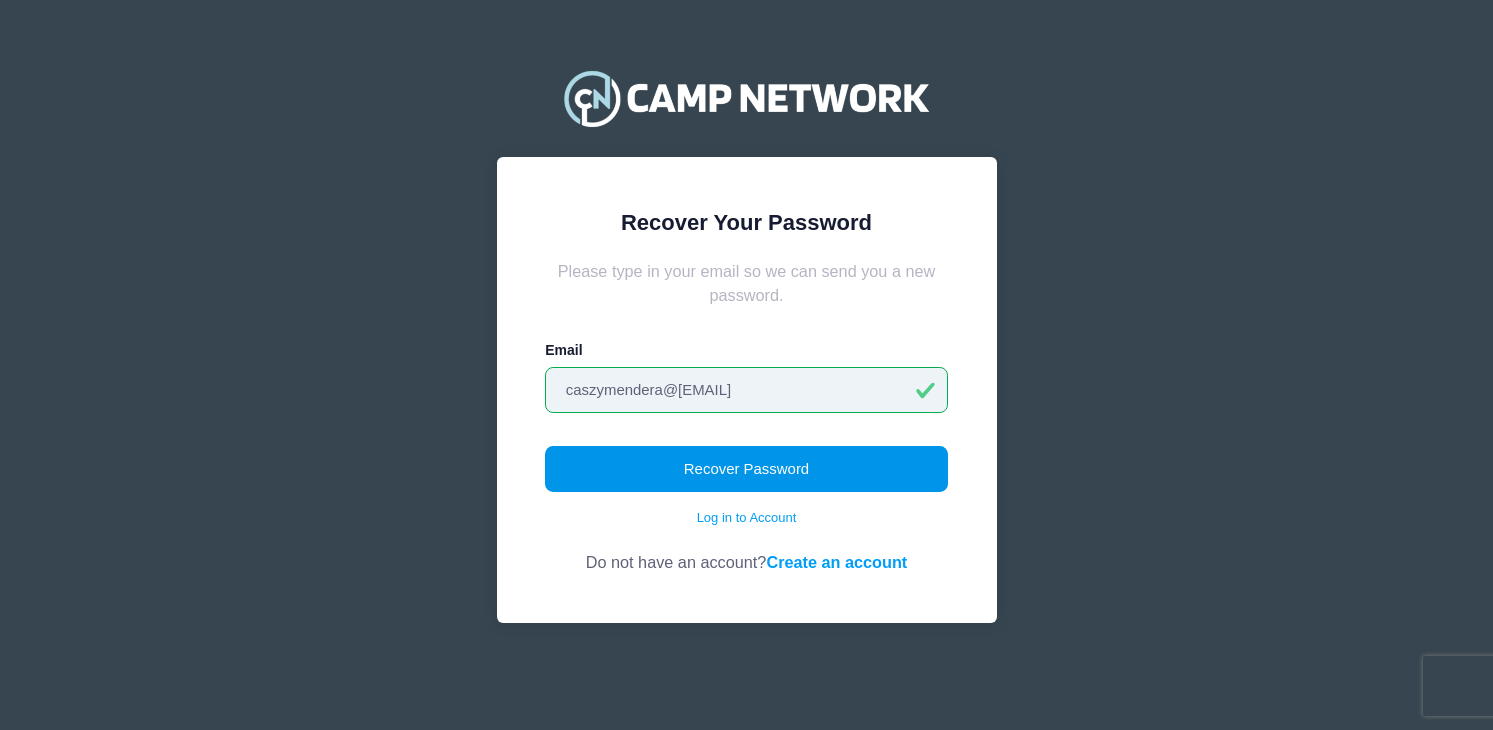 type on "caszymendera@gmail.com" 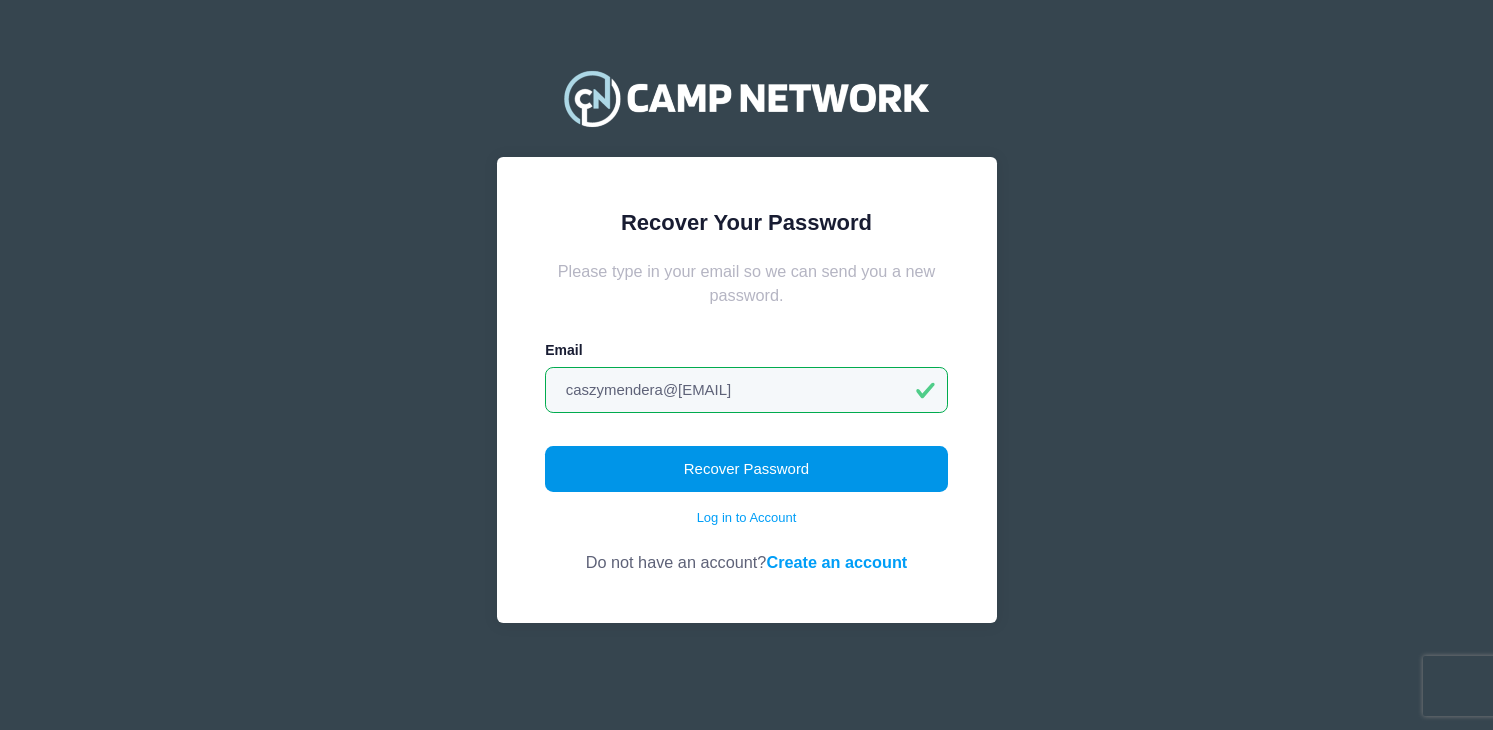 click on "Recover Password" at bounding box center [746, 469] 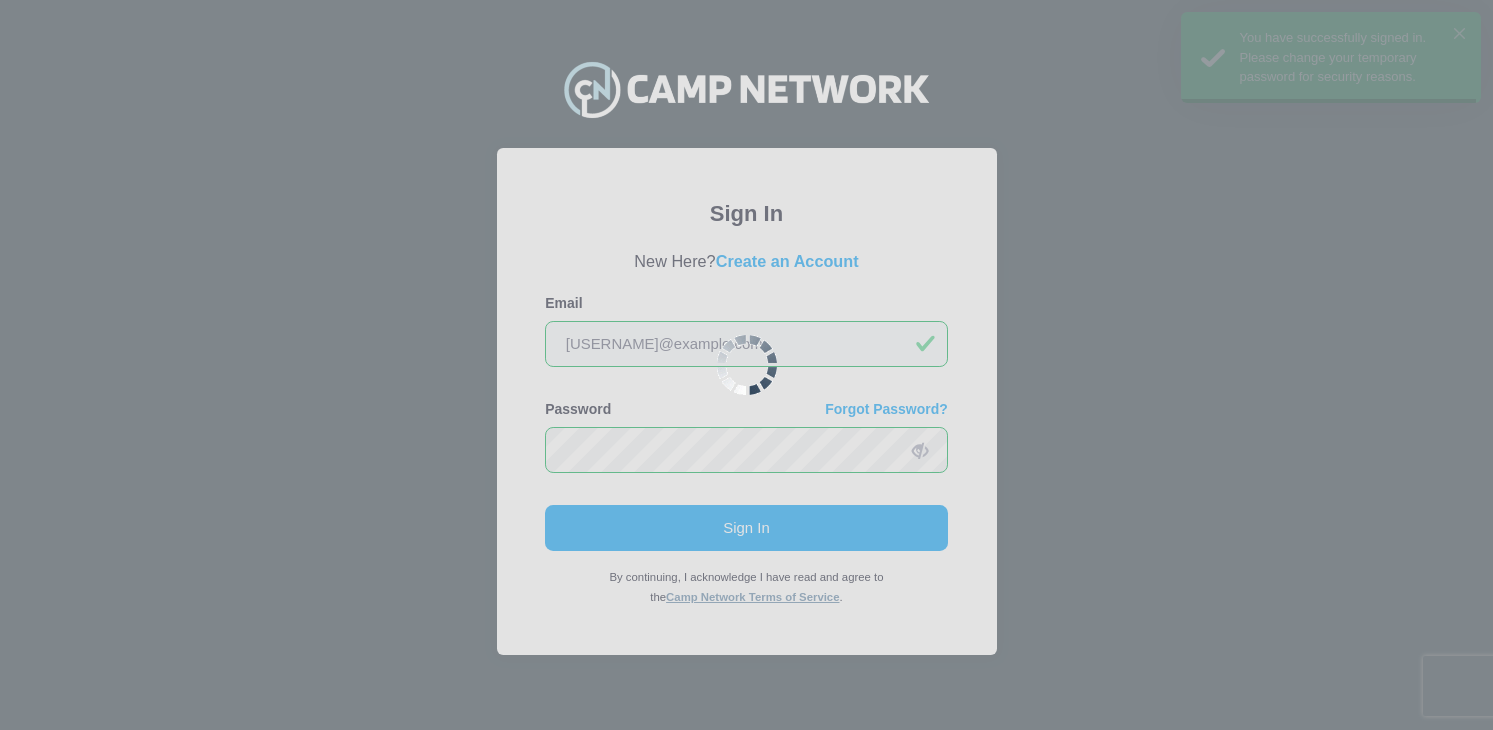 scroll, scrollTop: 0, scrollLeft: 0, axis: both 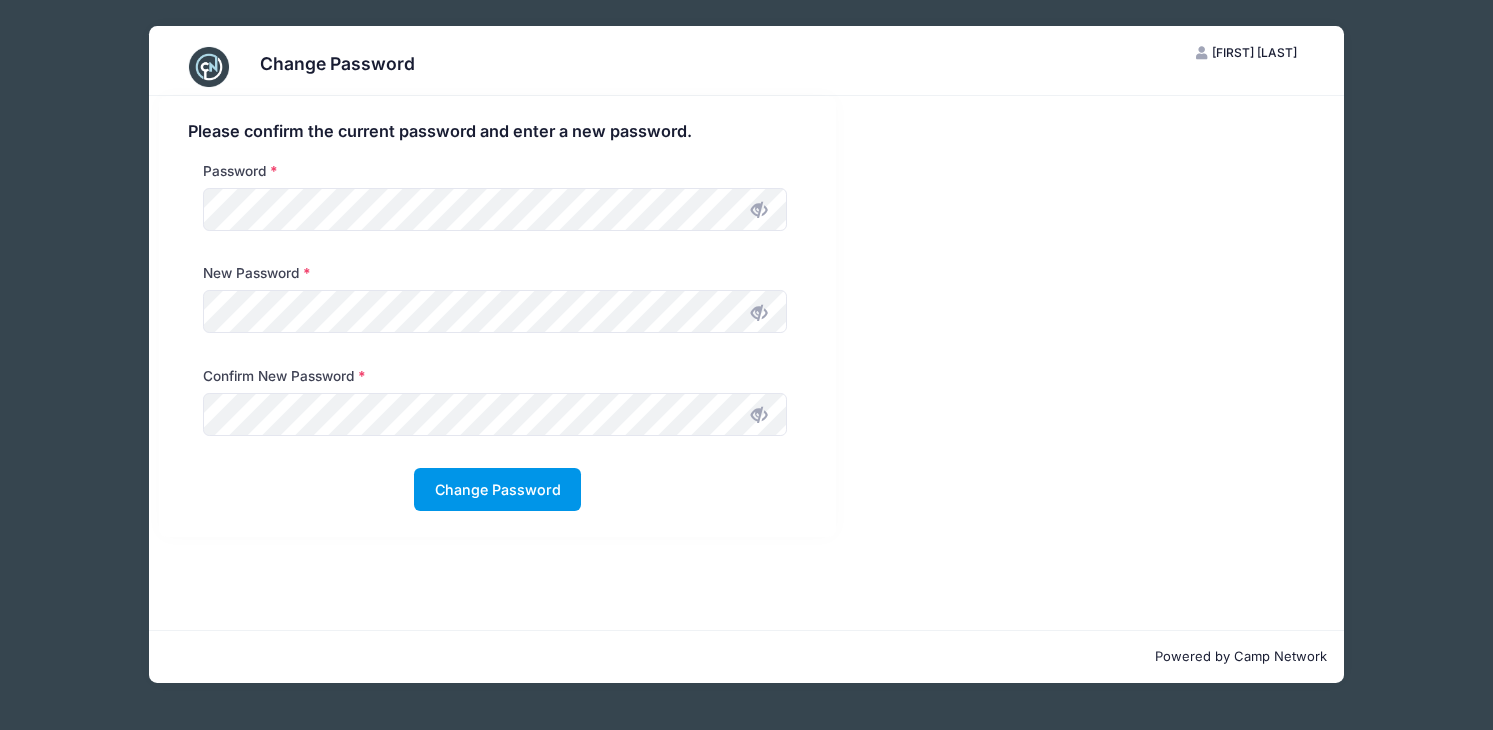 click on "Change Password" at bounding box center [497, 489] 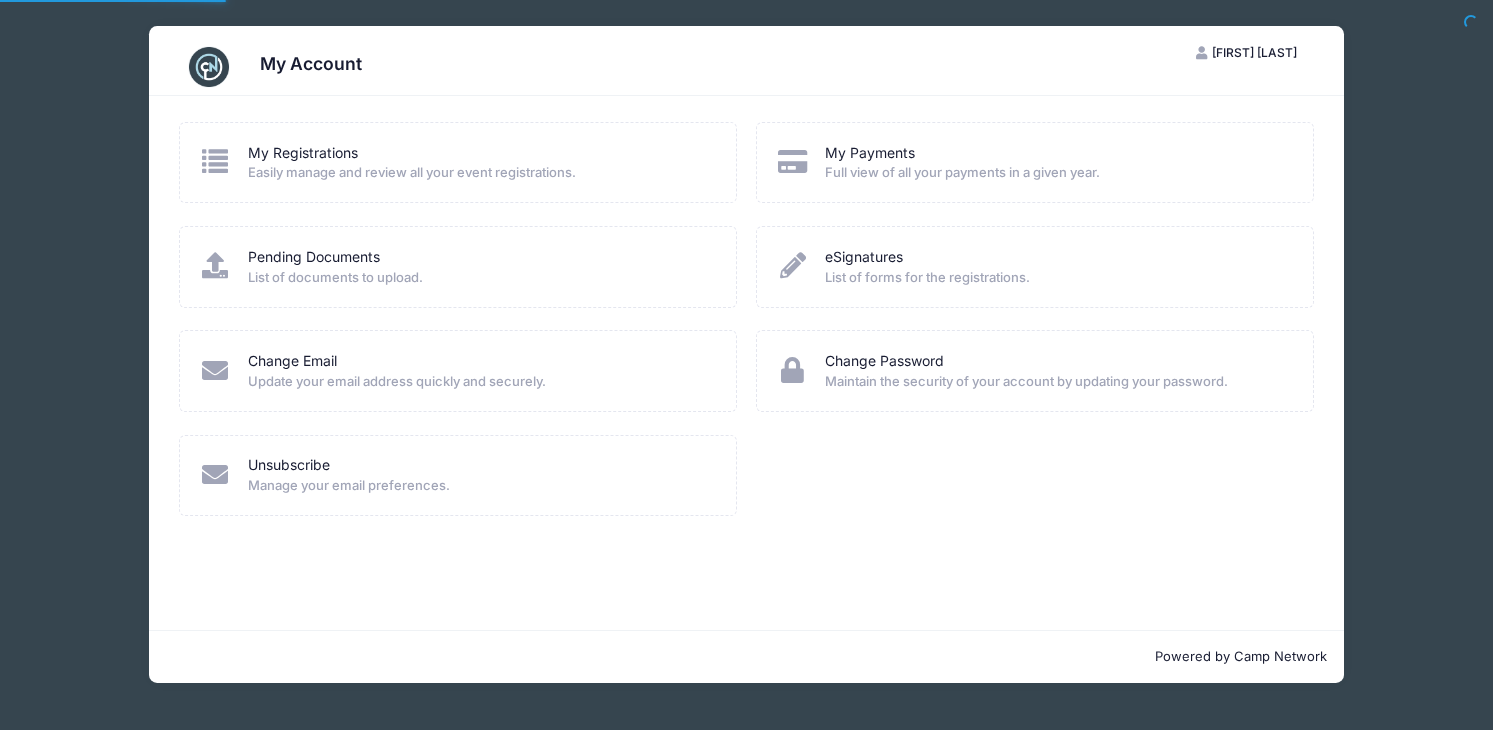 scroll, scrollTop: 0, scrollLeft: 0, axis: both 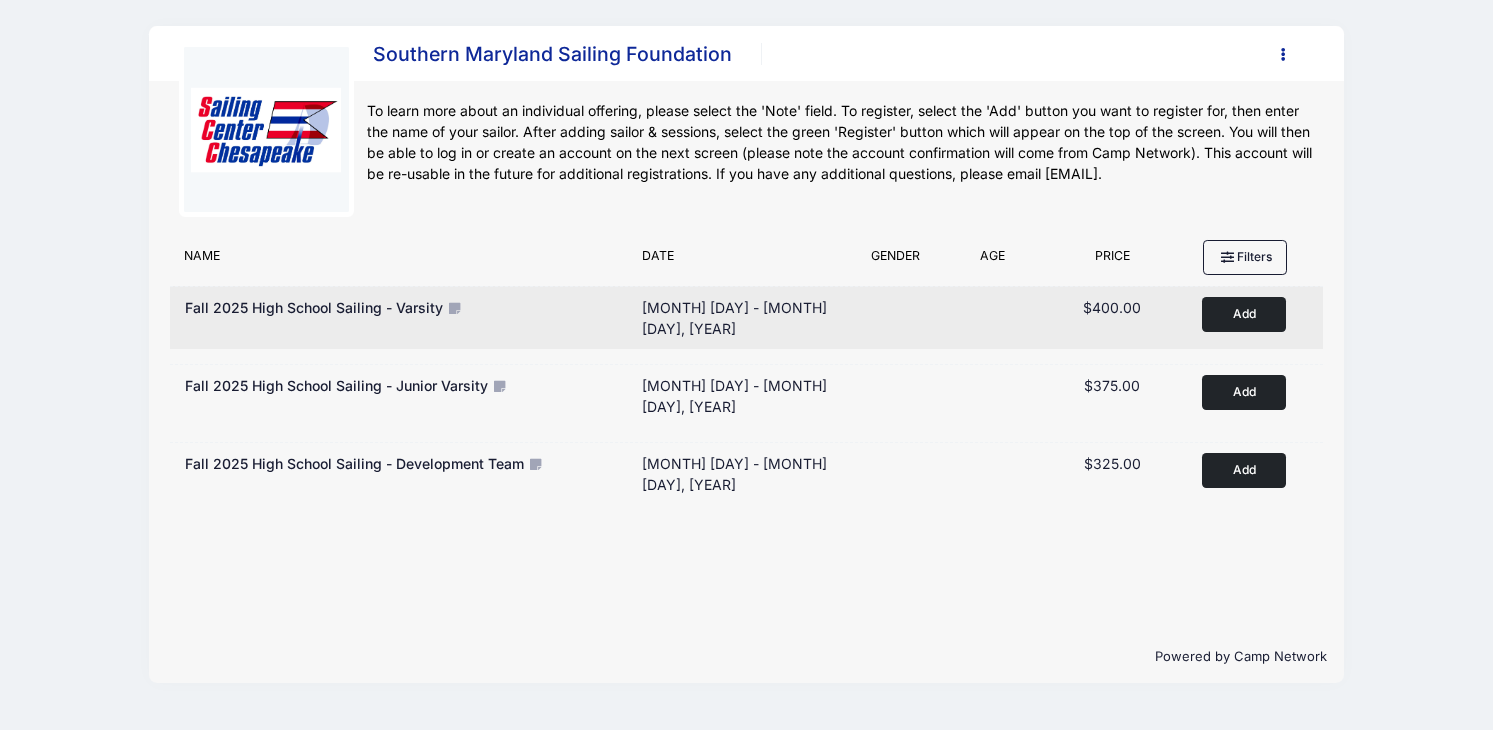 click on "Add  to Cart" at bounding box center [1244, 314] 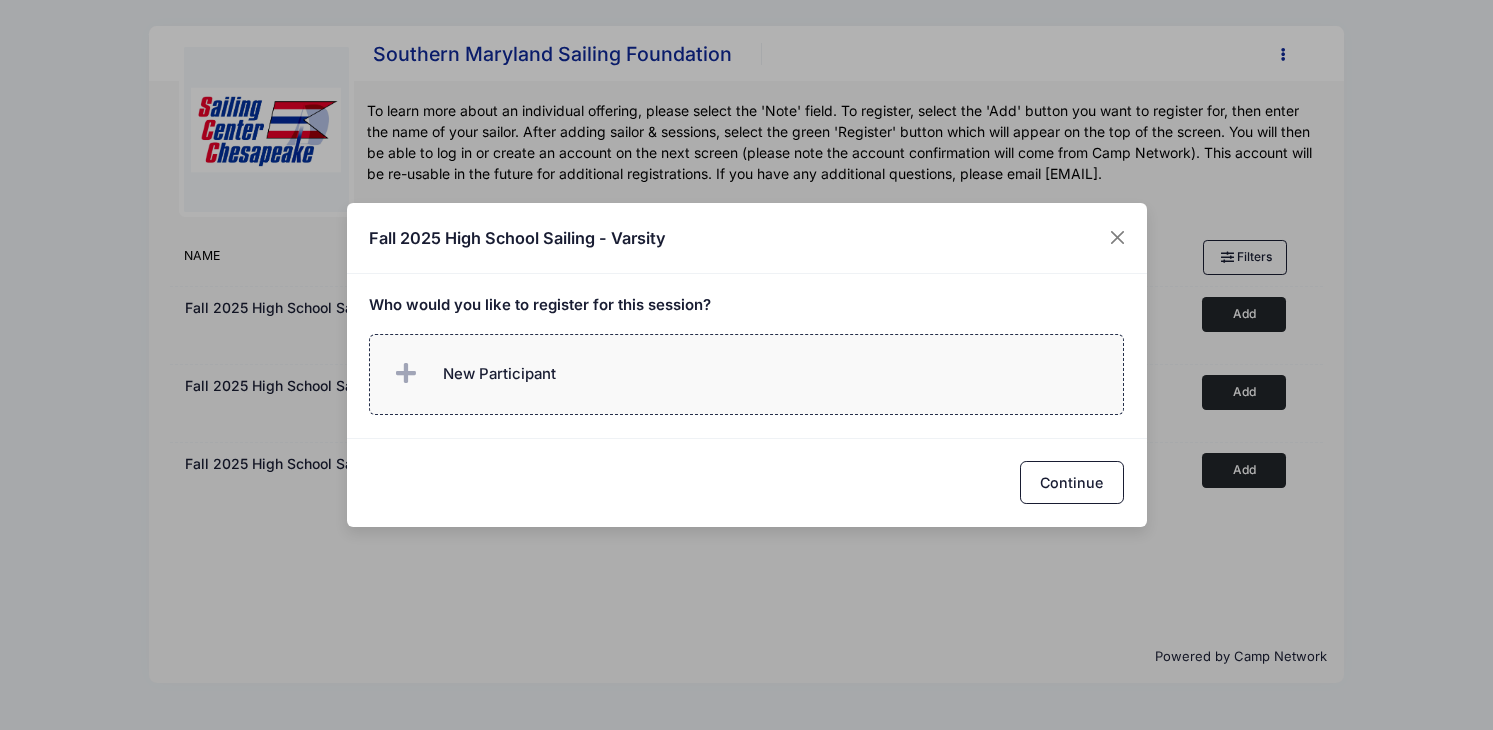 click on "New Participant" at bounding box center (746, 374) 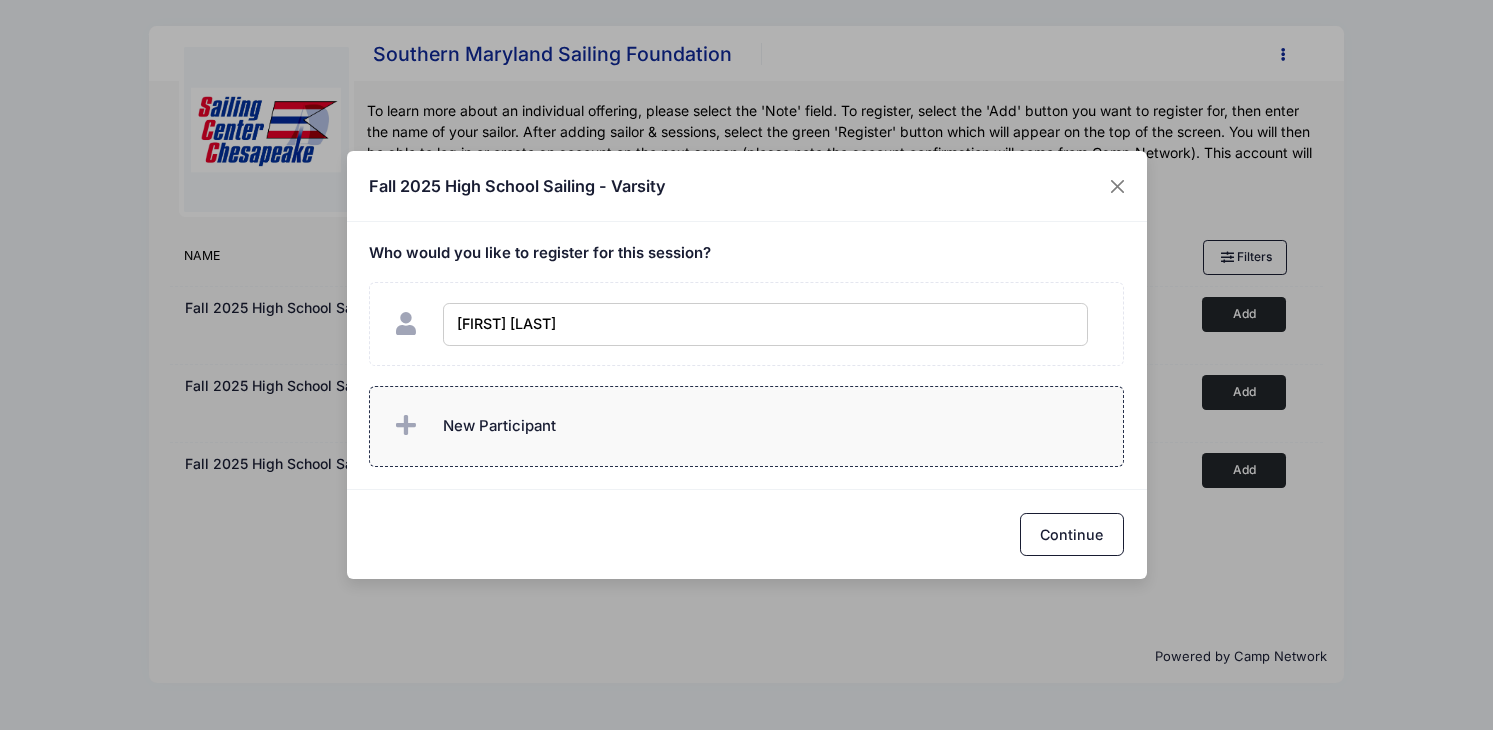 type on "Garrett Szymendera" 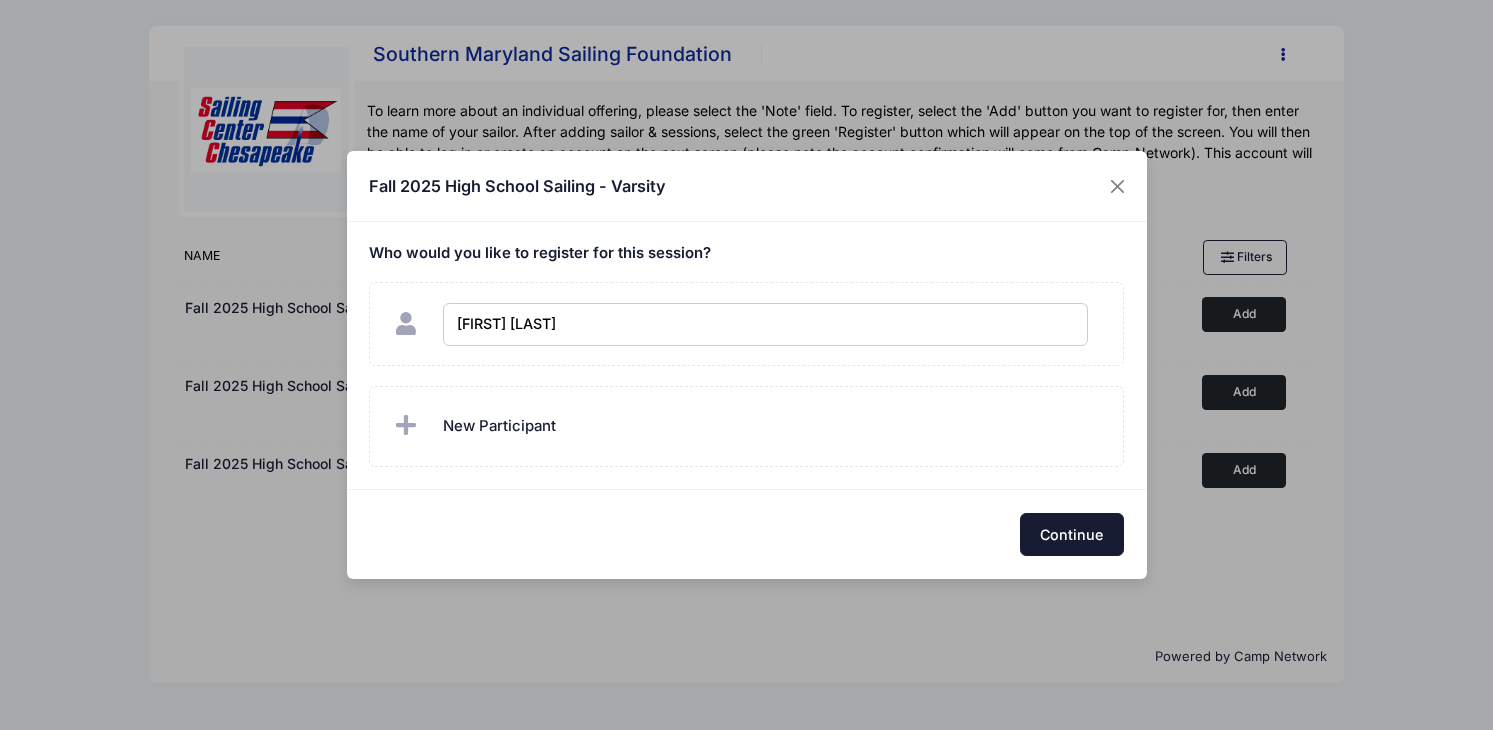 checkbox on "true" 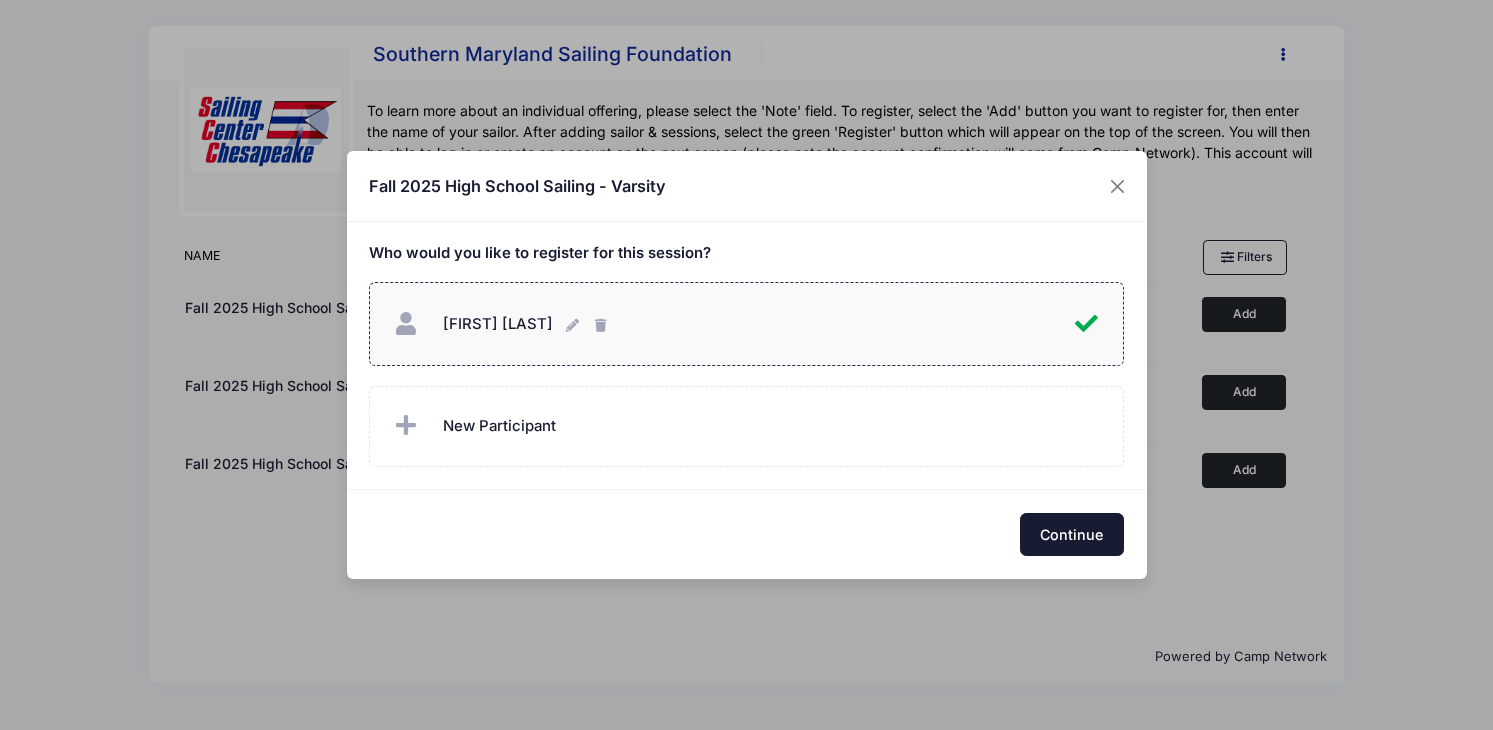 click on "Continue" at bounding box center [1072, 534] 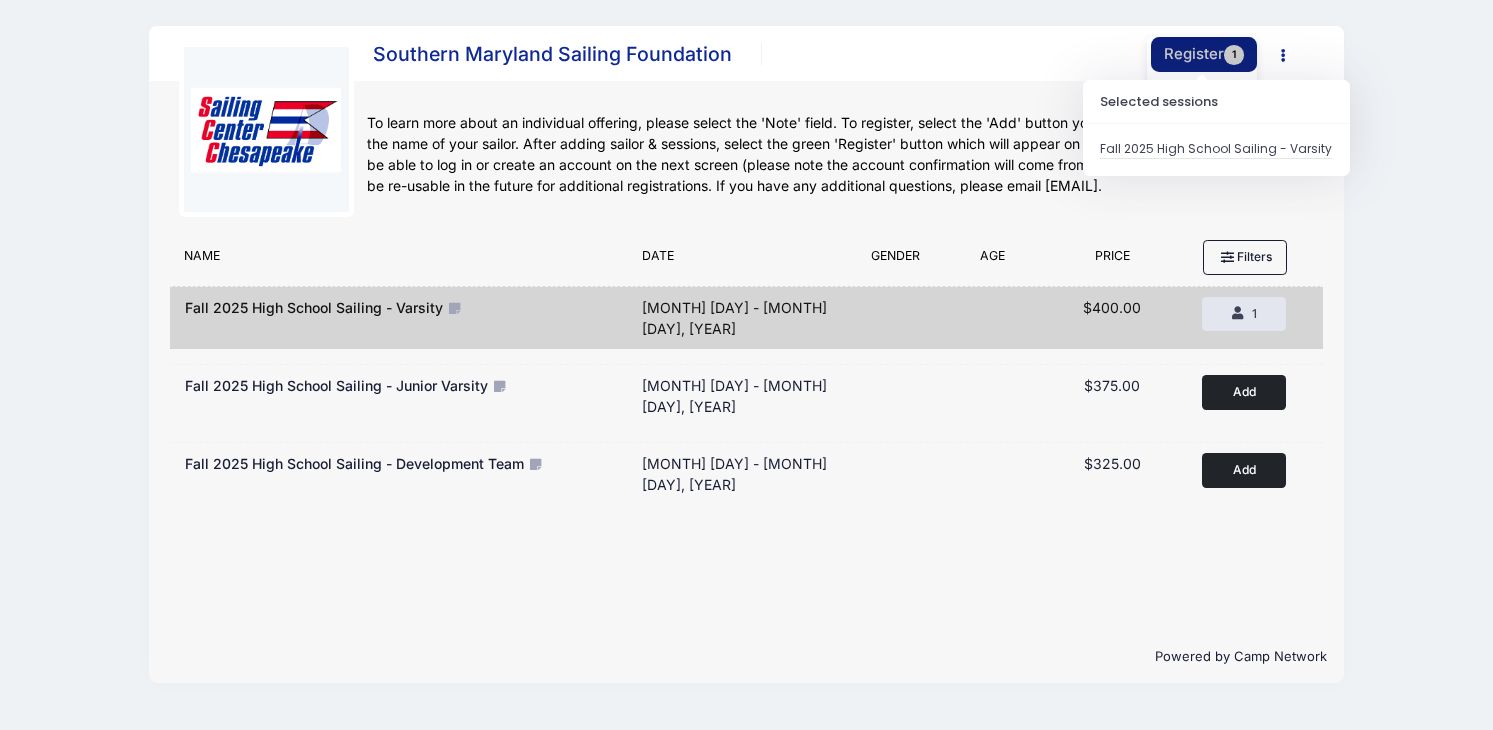 click on "Register  1" at bounding box center [1204, 54] 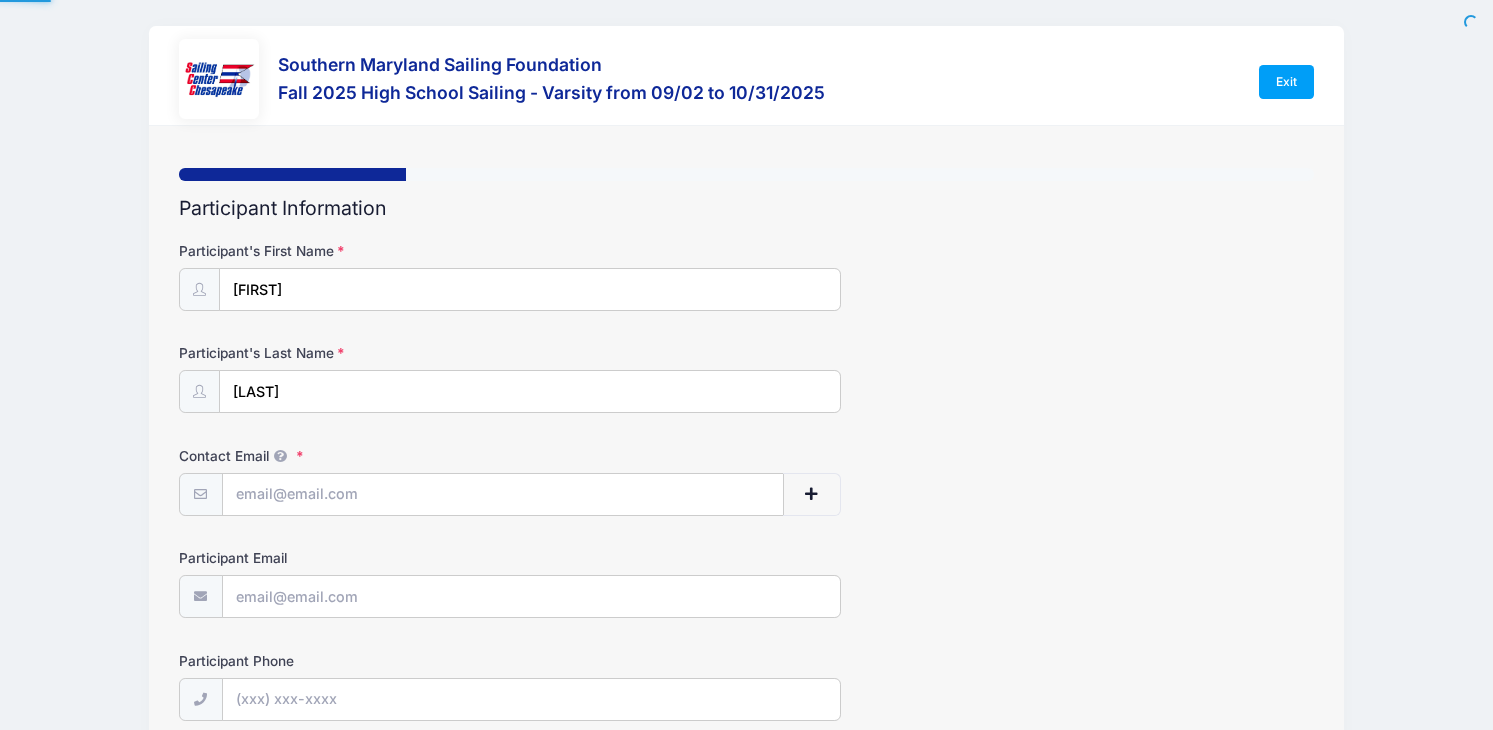 scroll, scrollTop: 0, scrollLeft: 0, axis: both 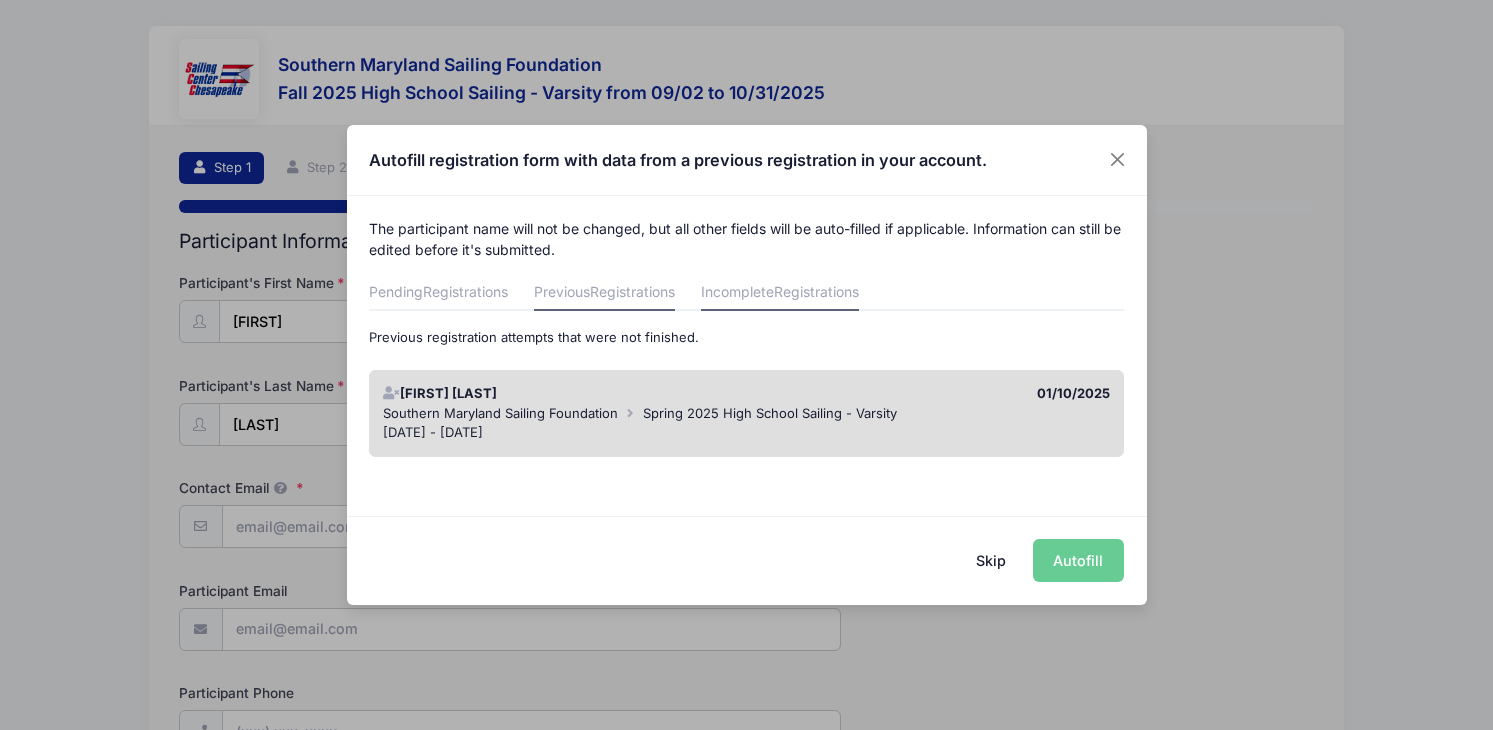 click on "Registrations" at bounding box center (632, 291) 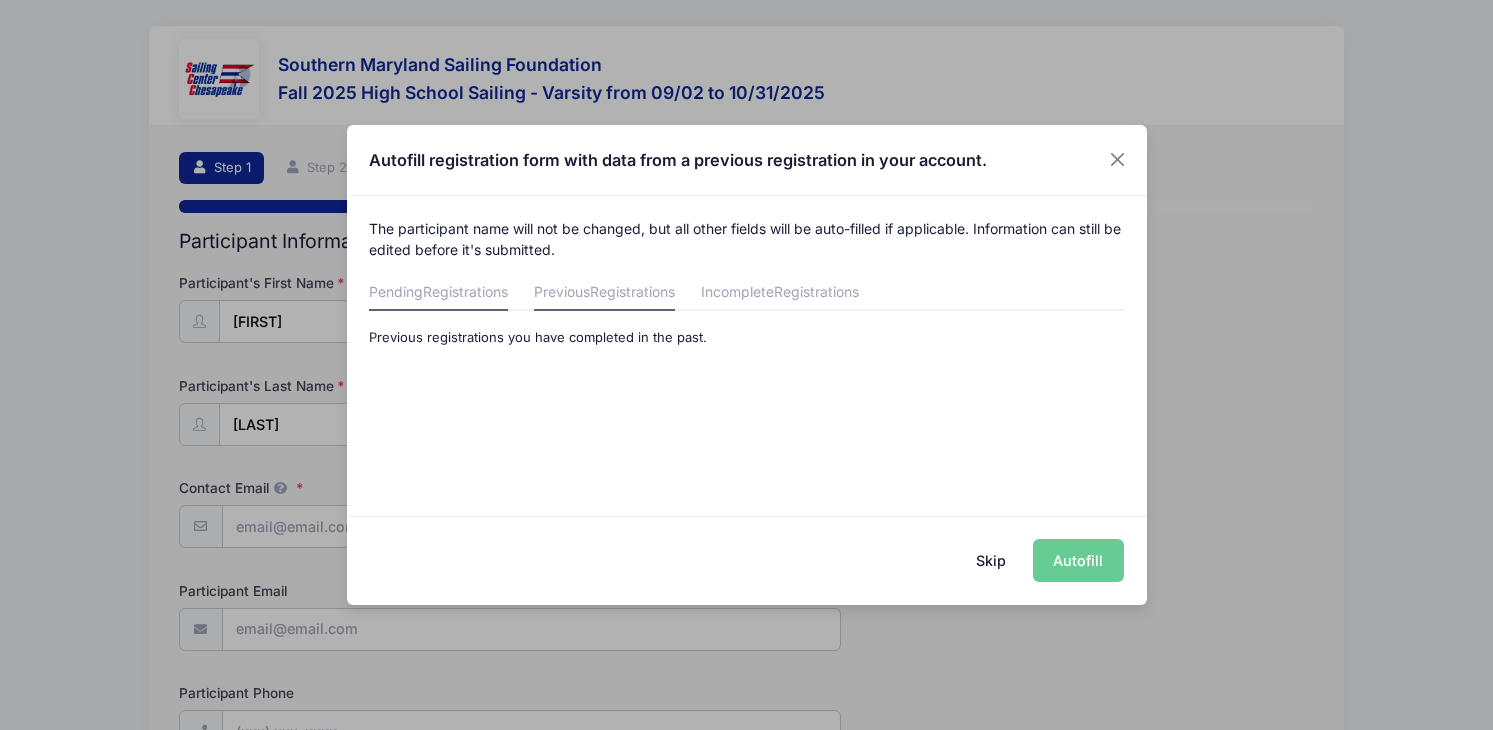 click on "Registrations" at bounding box center (465, 291) 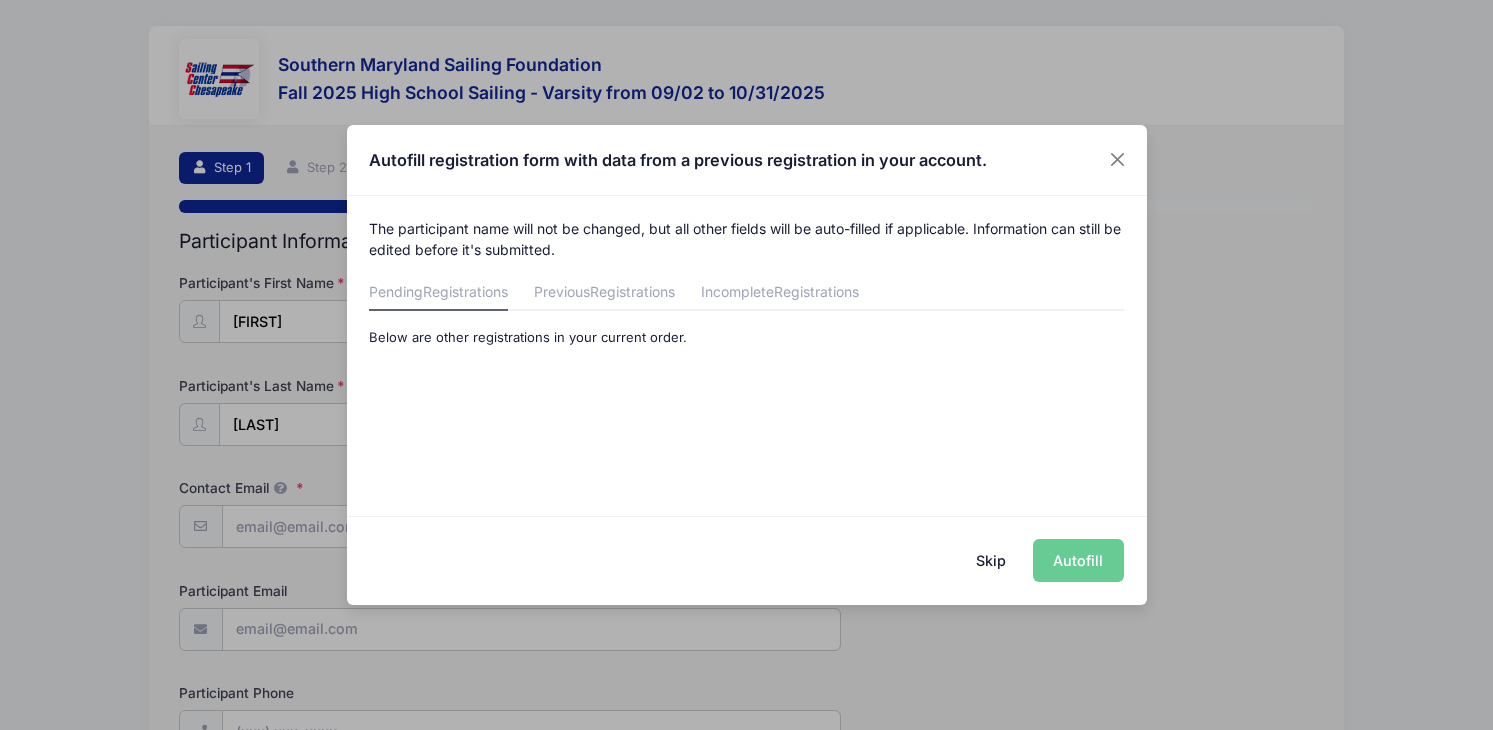 click on "Skip" at bounding box center (990, 560) 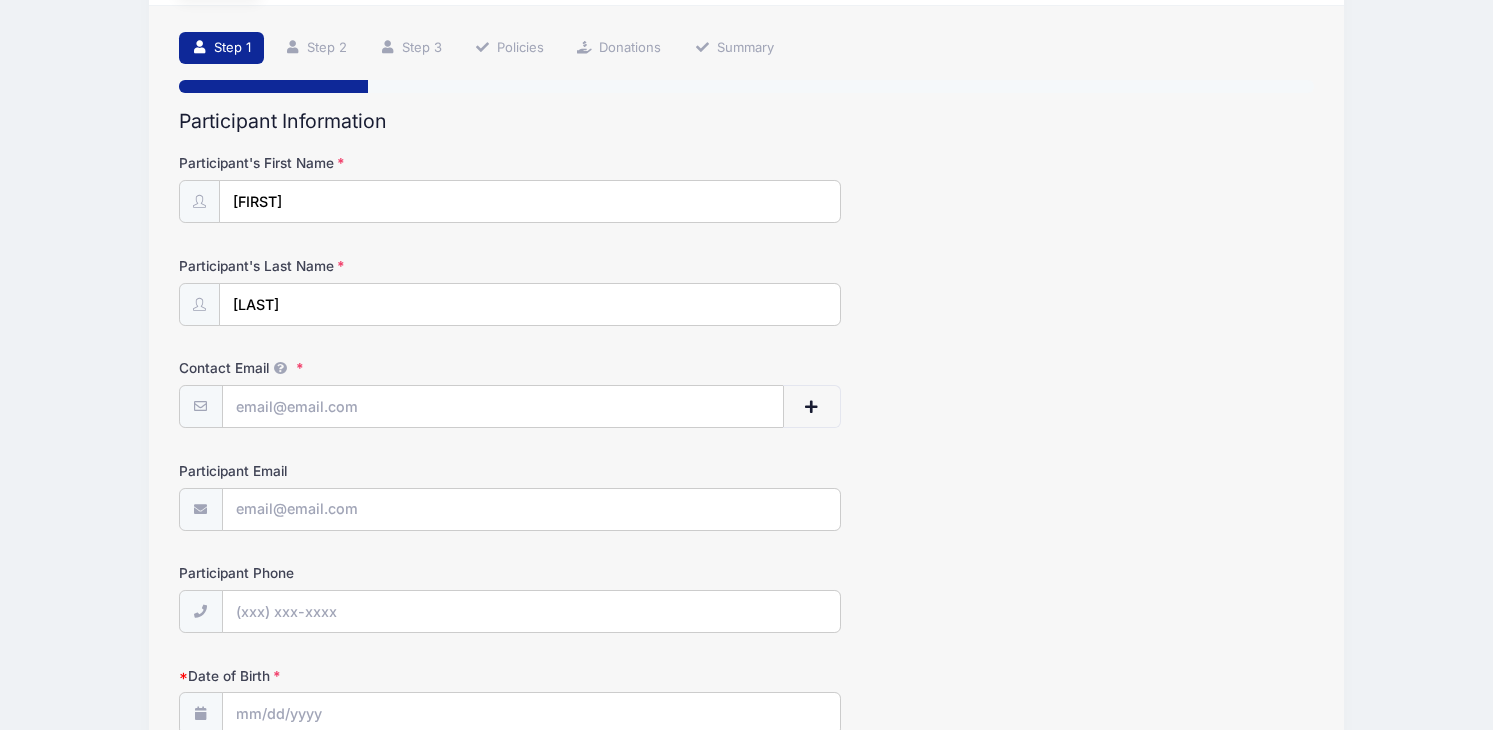 scroll, scrollTop: 123, scrollLeft: 0, axis: vertical 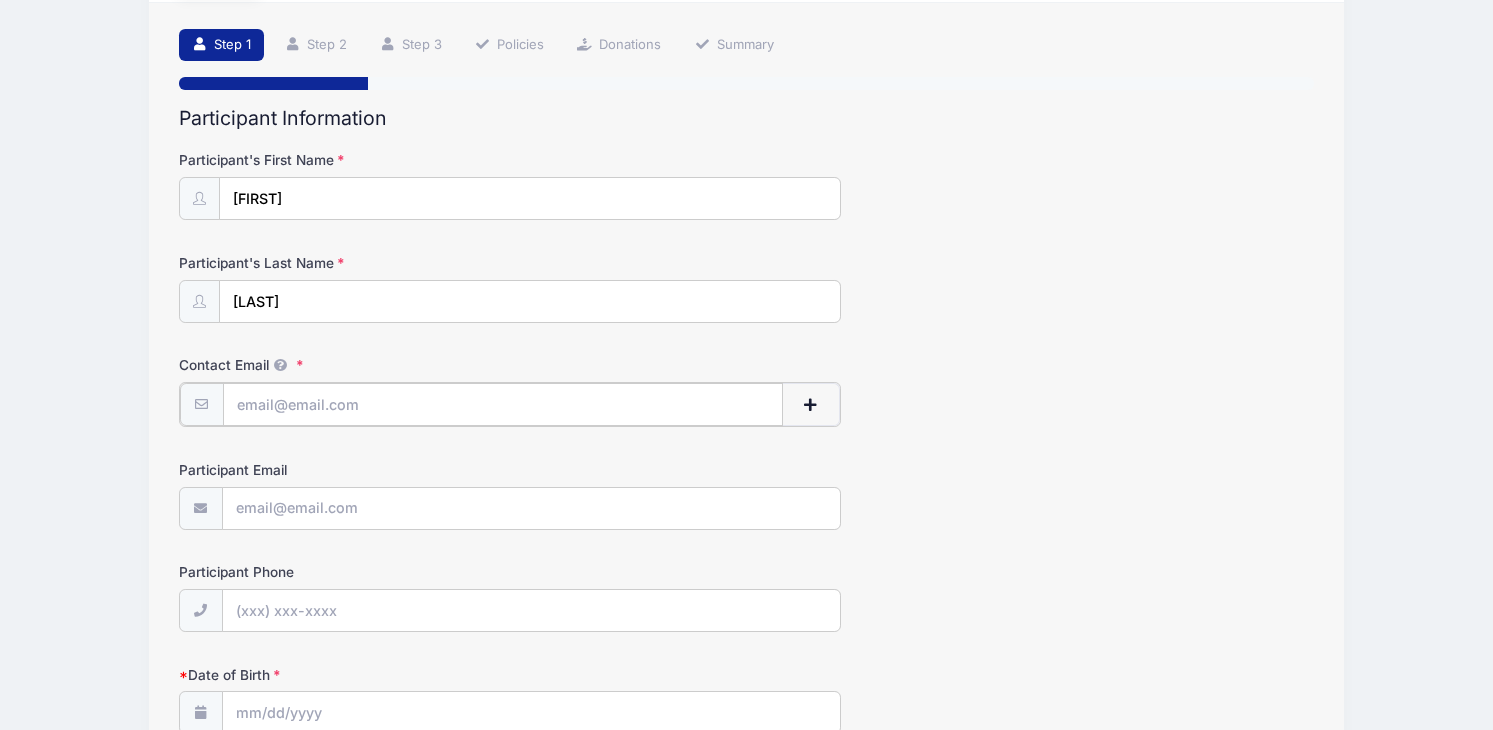 click on "Contact Email" at bounding box center [503, 404] 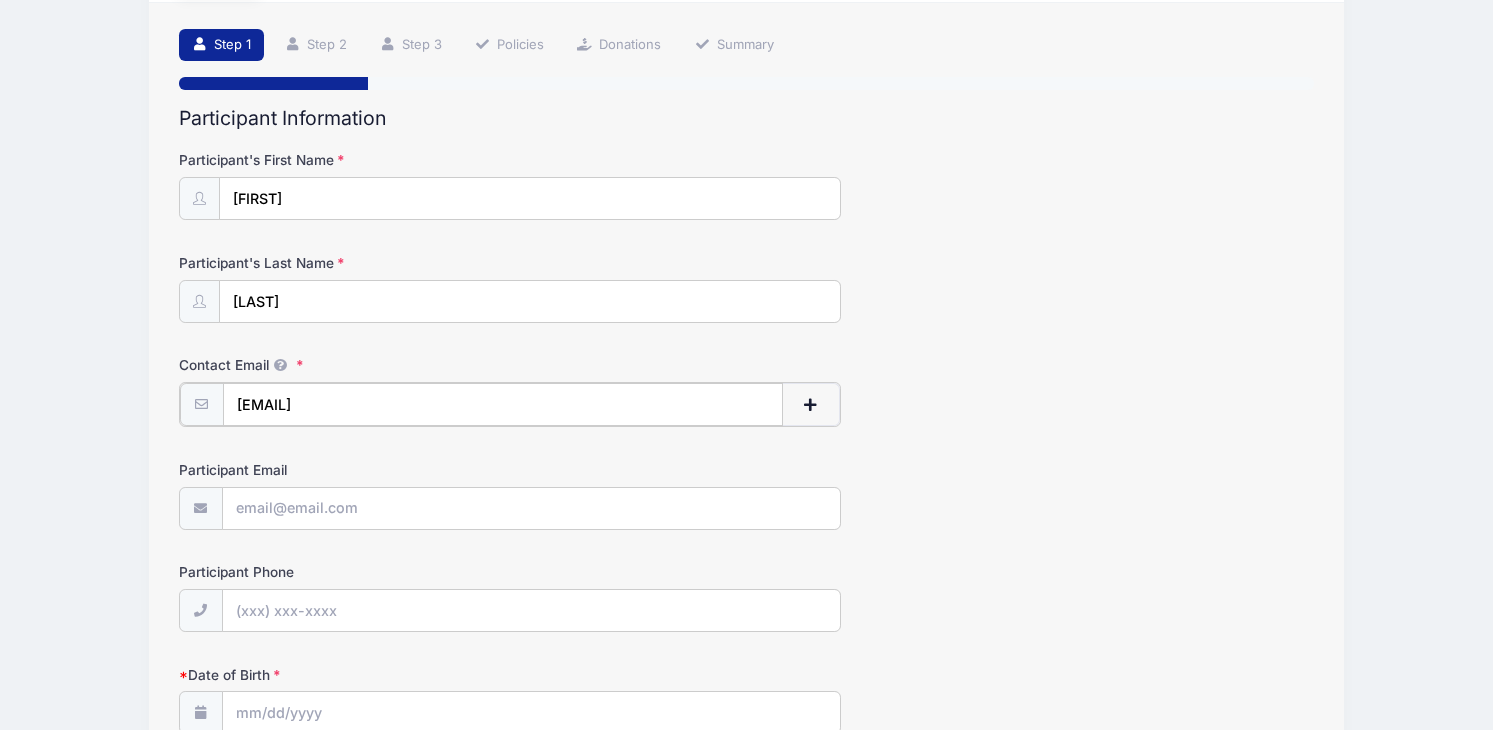 type on "[EMAIL]" 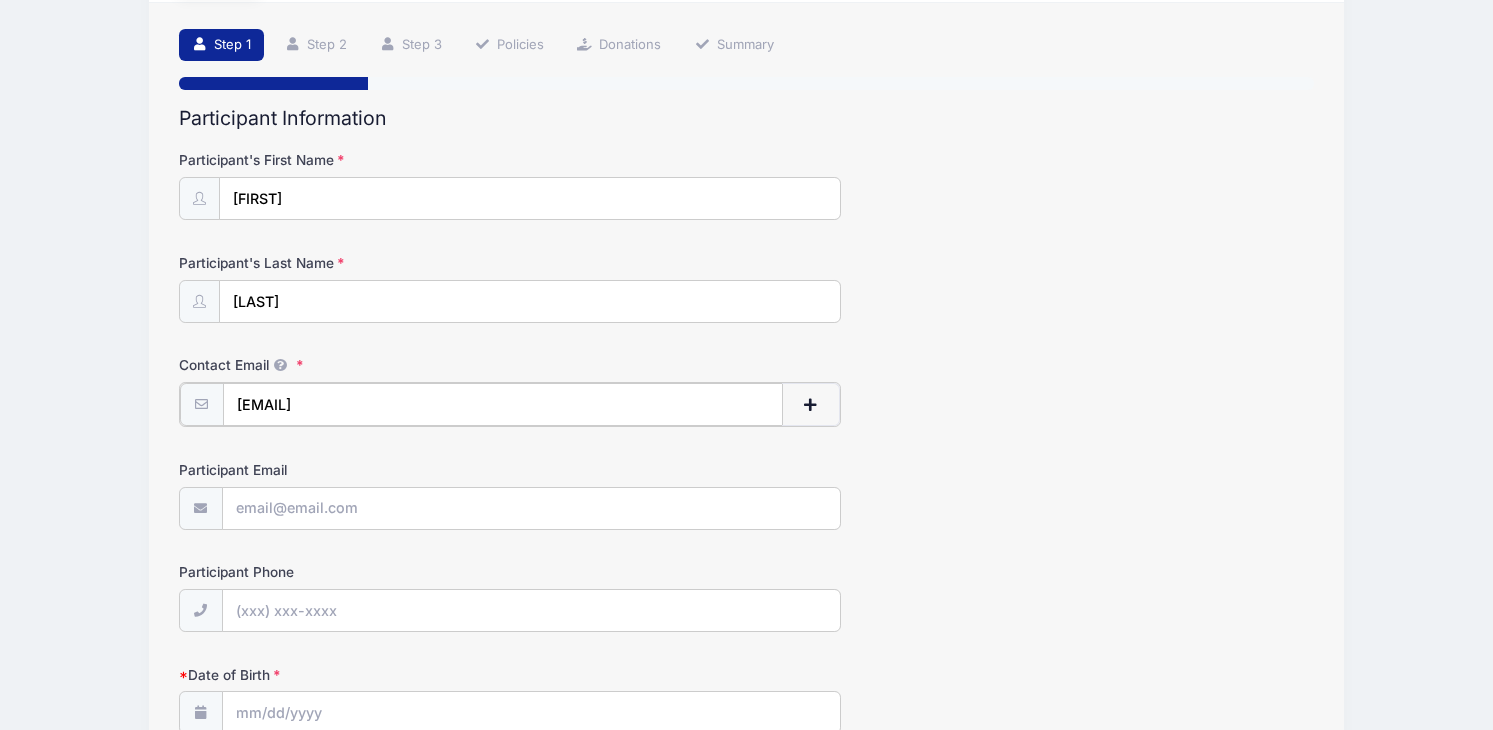 type 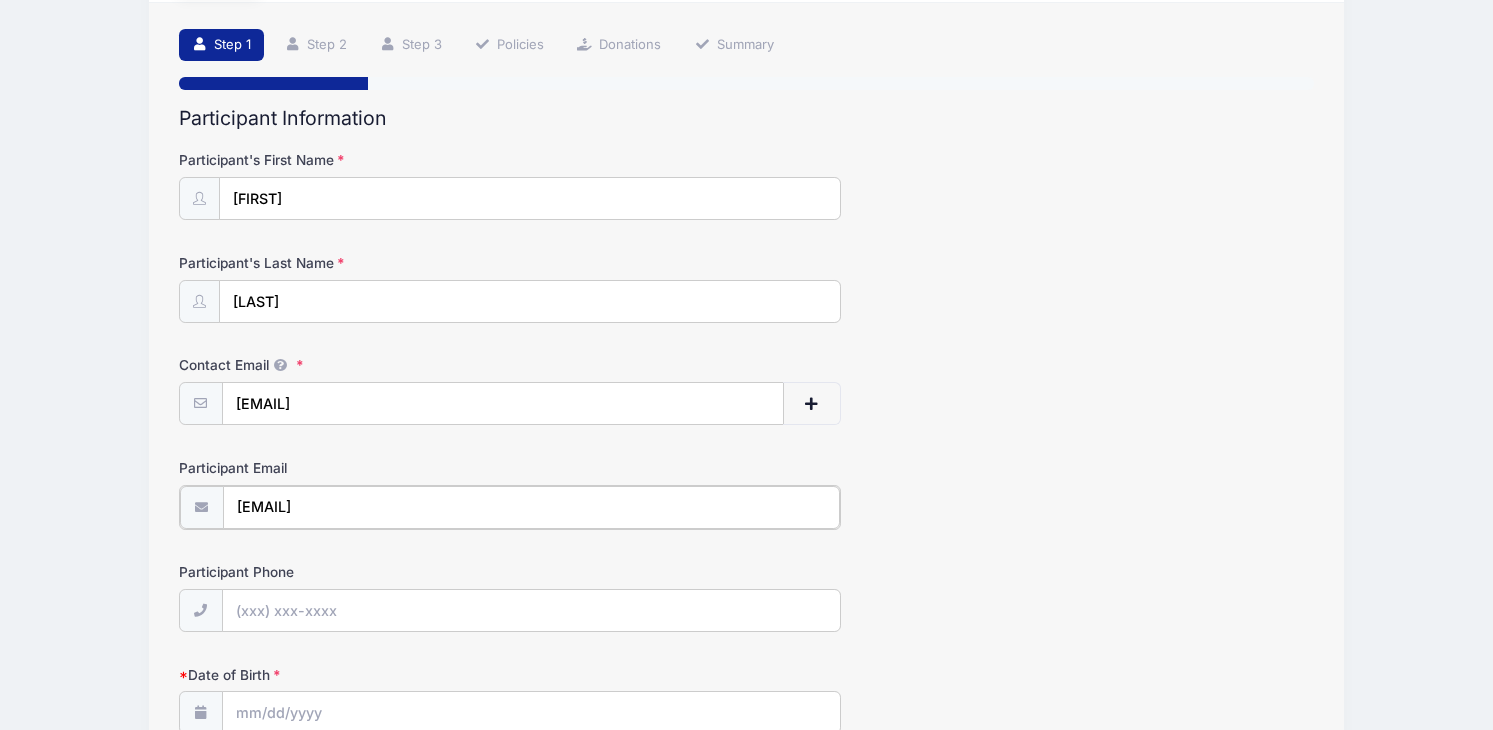 type on "[EMAIL]" 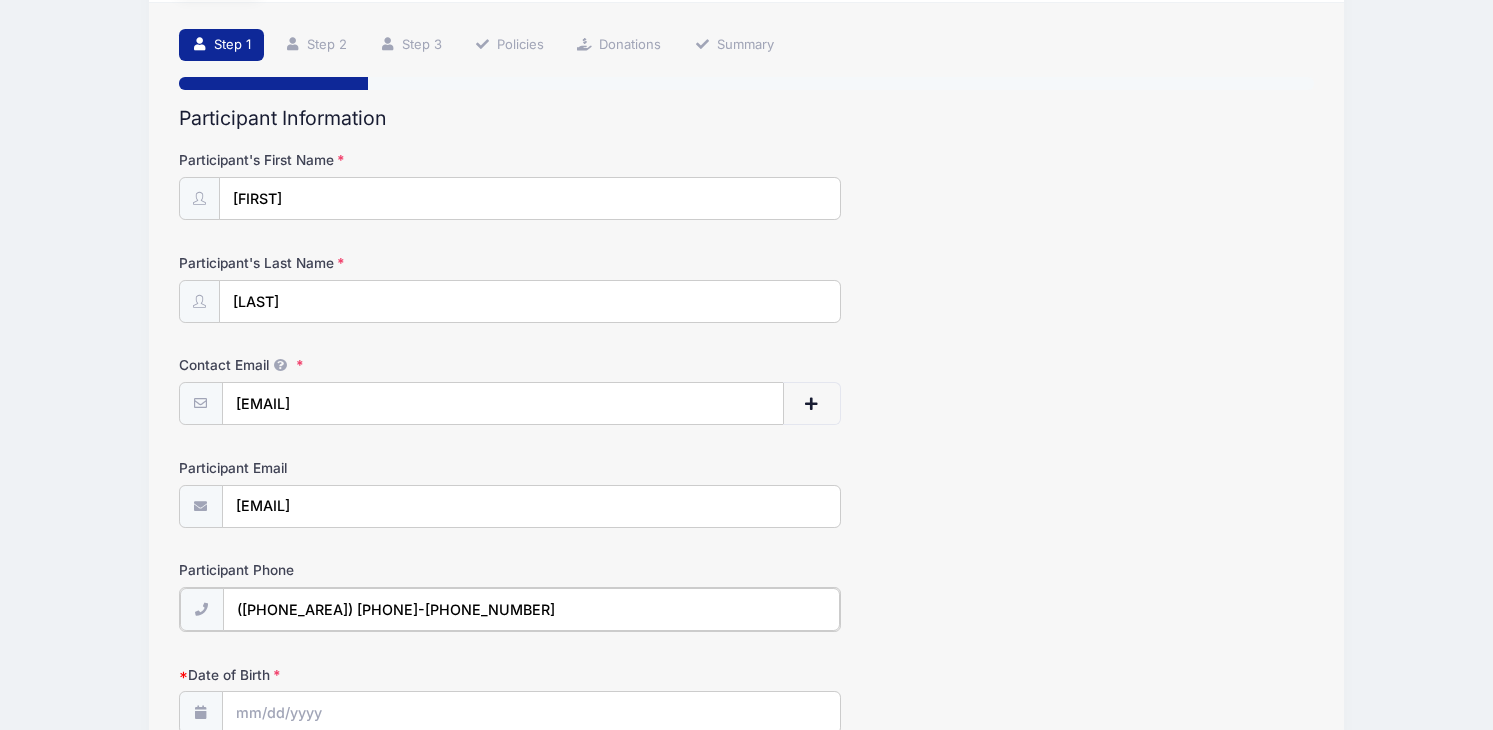 type on "([PHONE_AREA]) [PHONE]-[PHONE_NUMBER]" 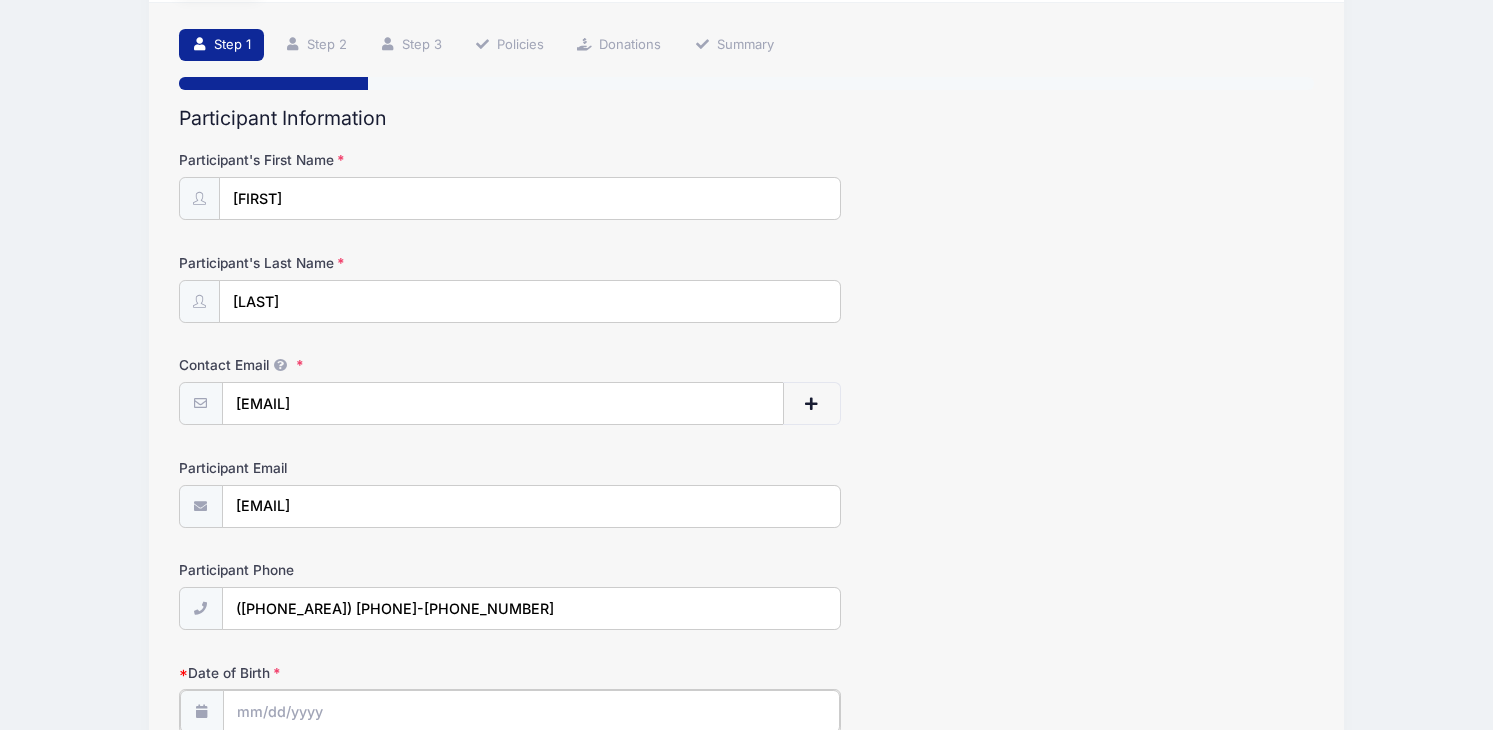scroll, scrollTop: 126, scrollLeft: 0, axis: vertical 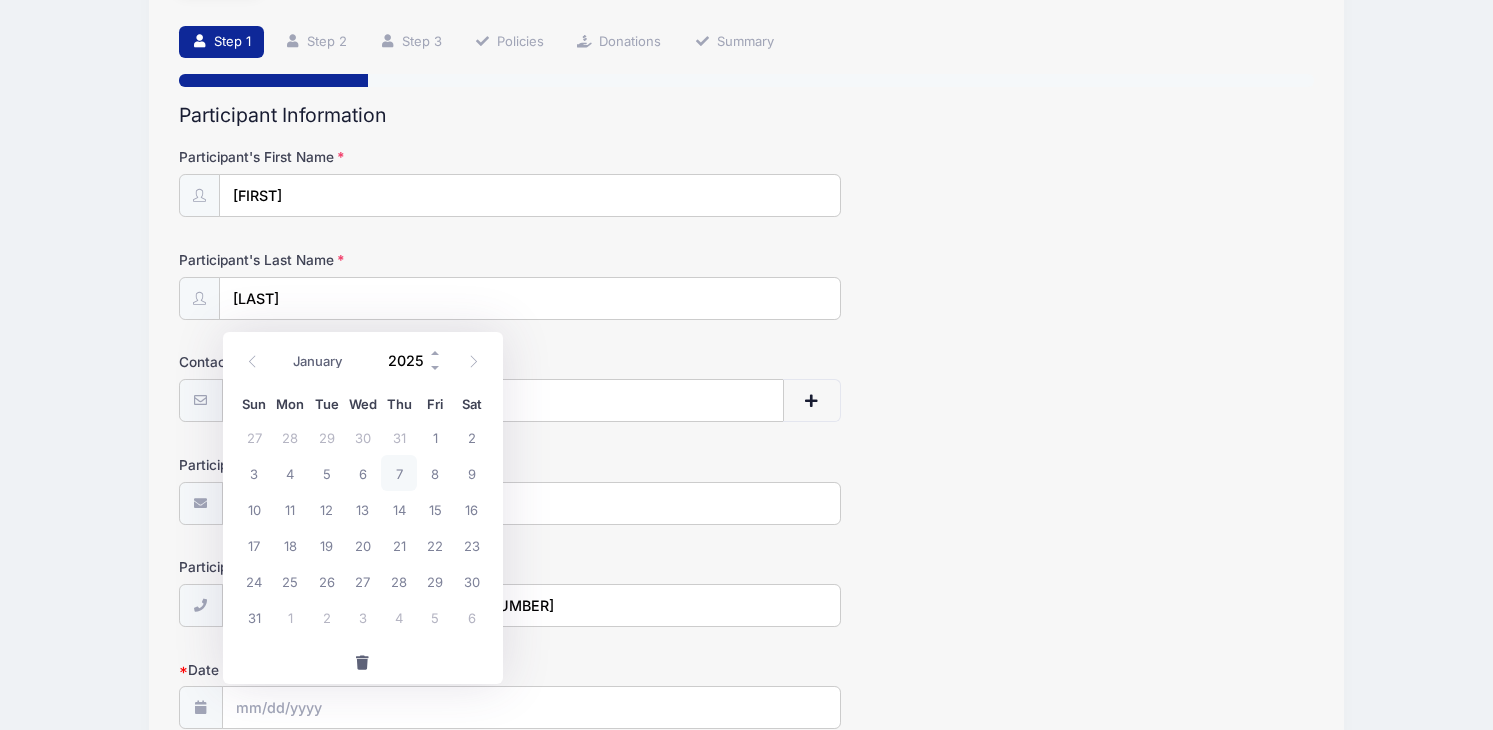 click on "2025" at bounding box center [410, 361] 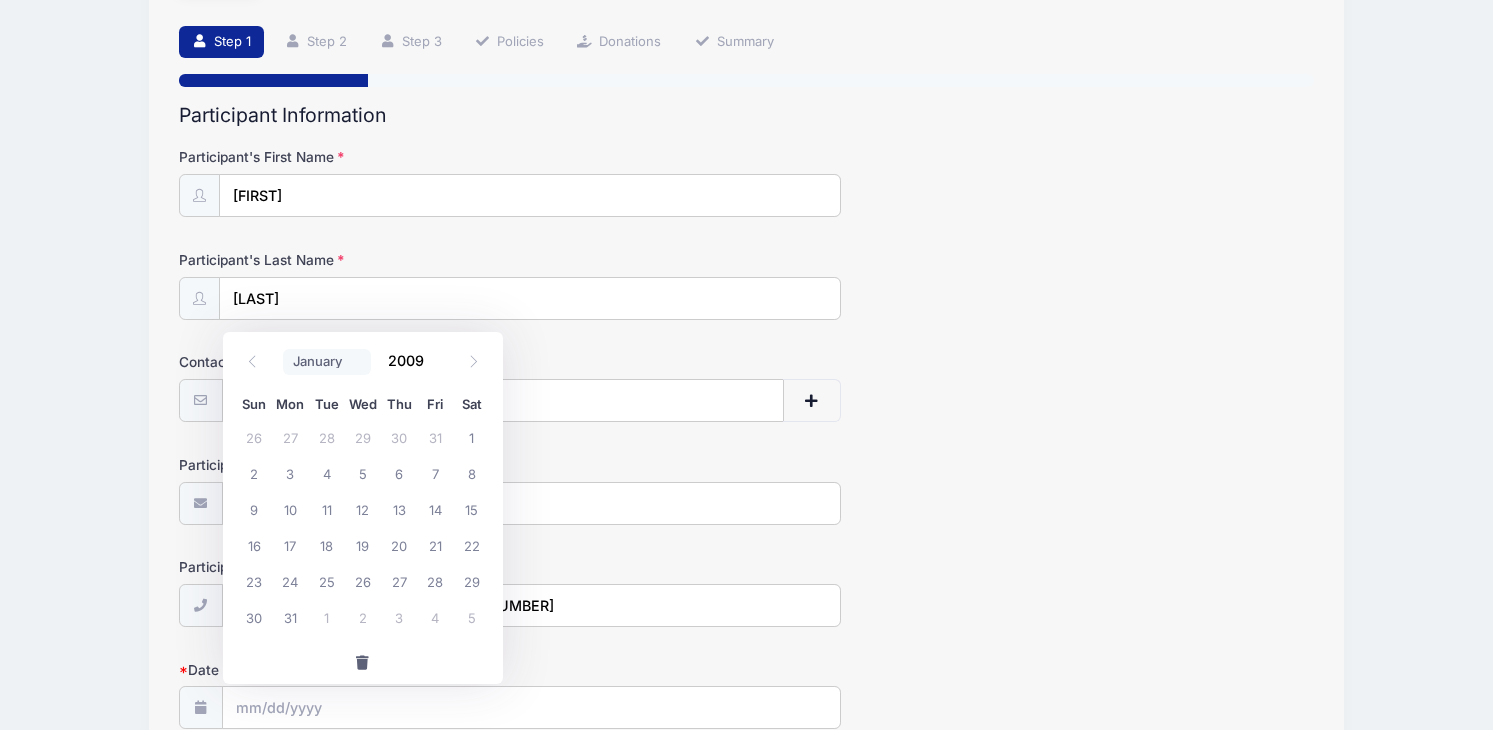 type on "2009" 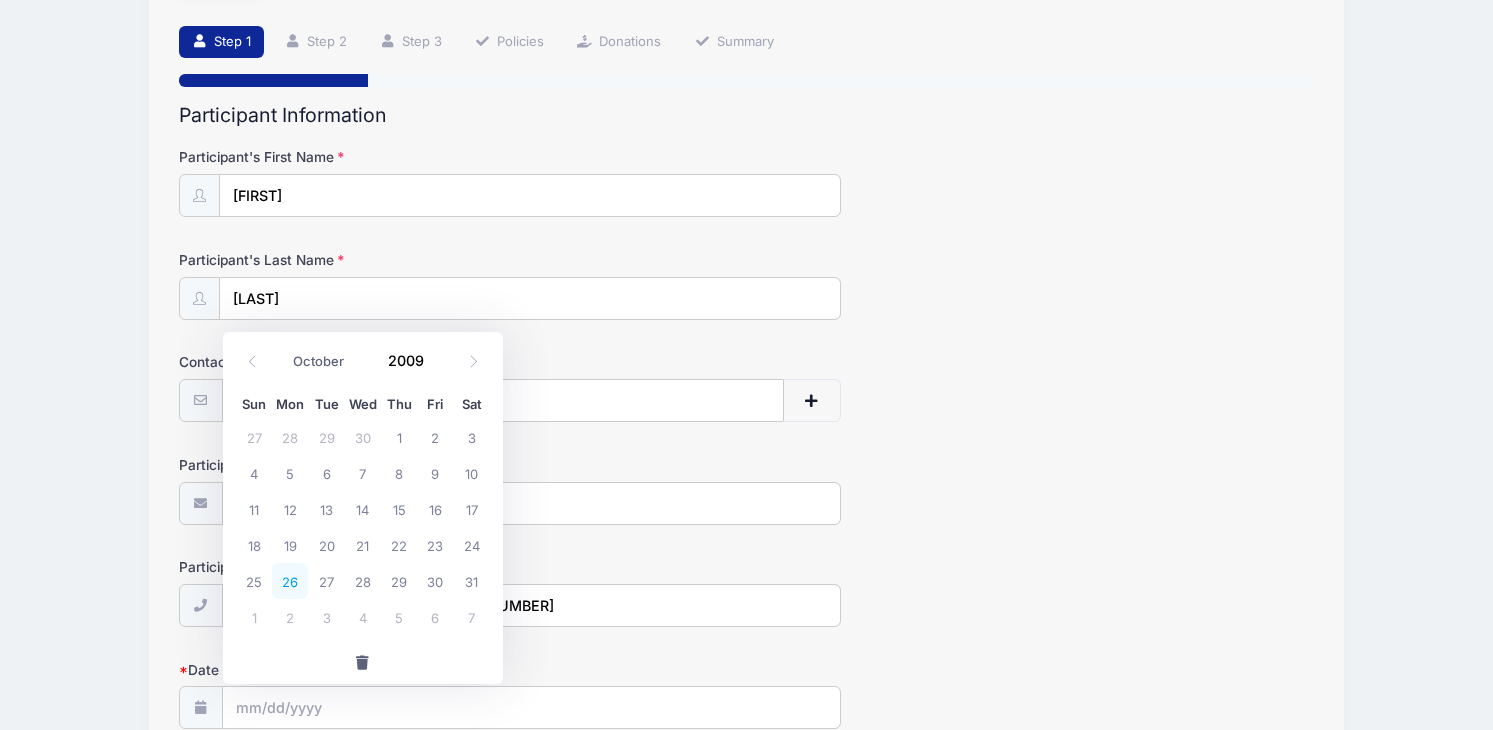click on "26" at bounding box center (290, 581) 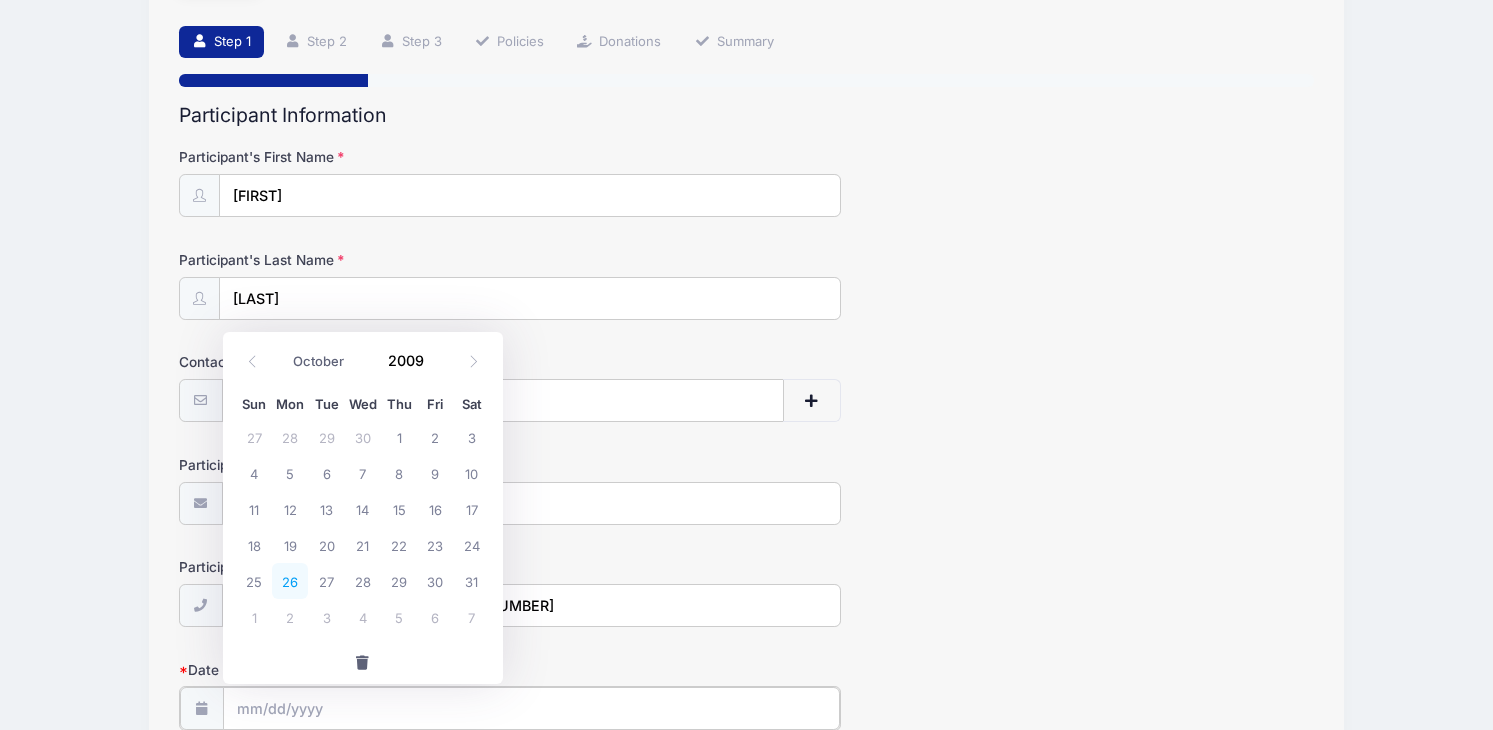 type on "[DATE]" 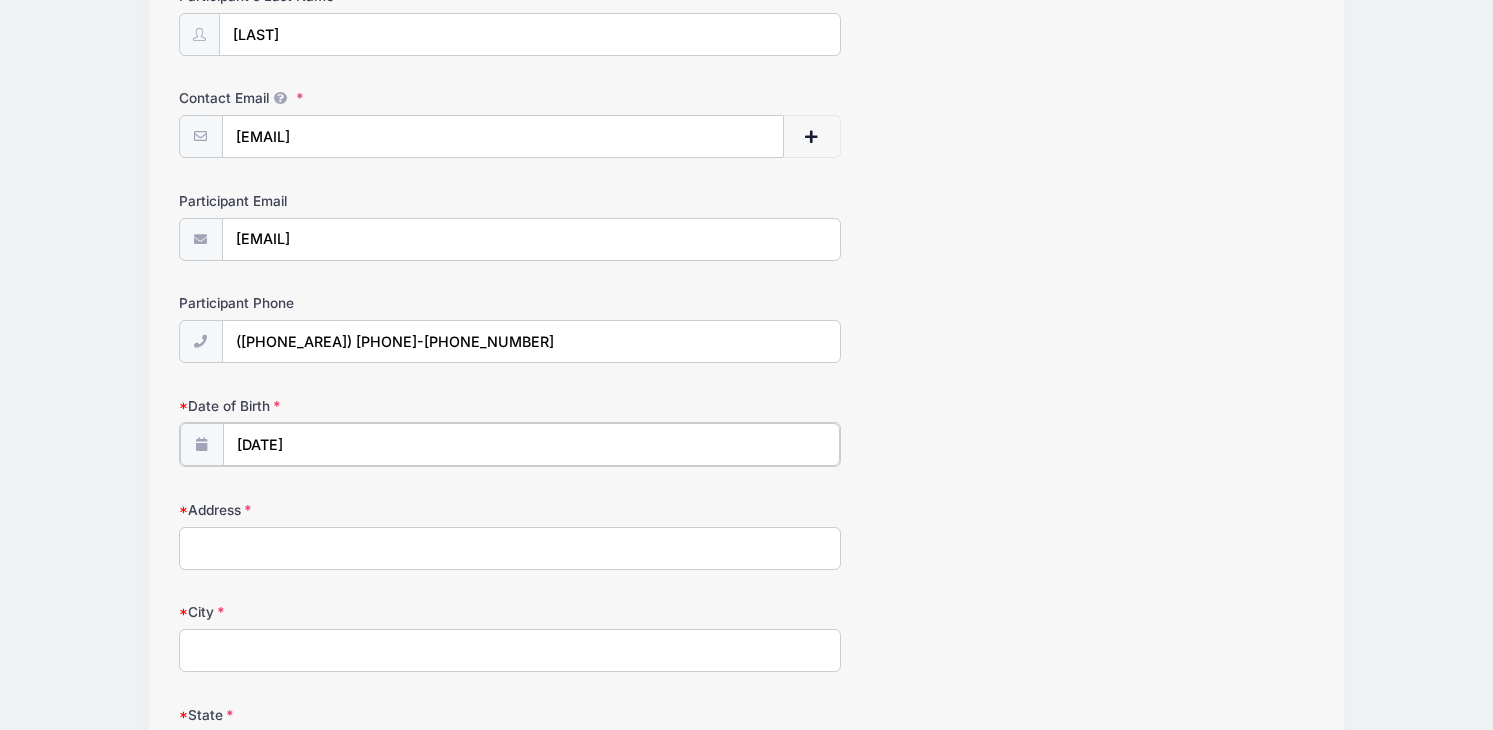 scroll, scrollTop: 409, scrollLeft: 0, axis: vertical 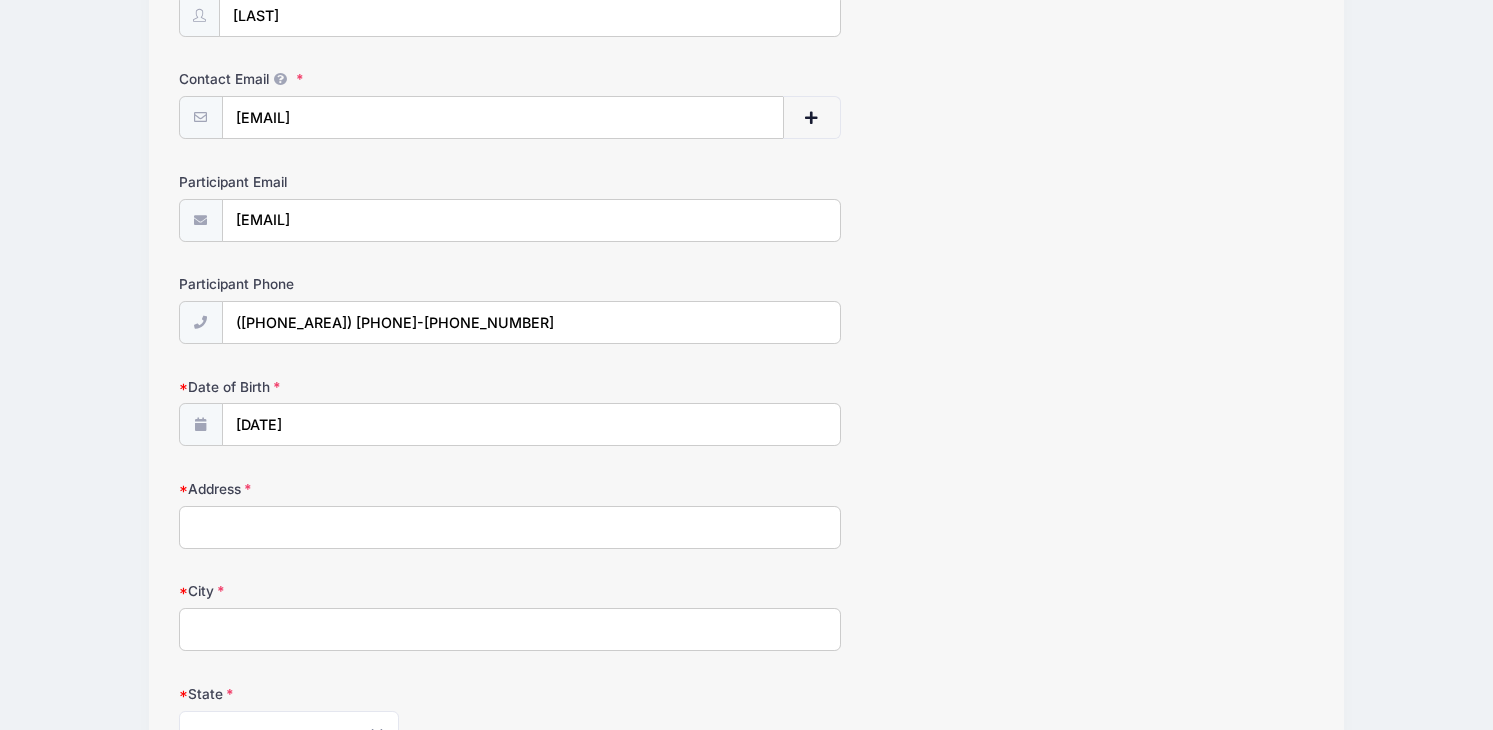 click on "Address" at bounding box center (510, 527) 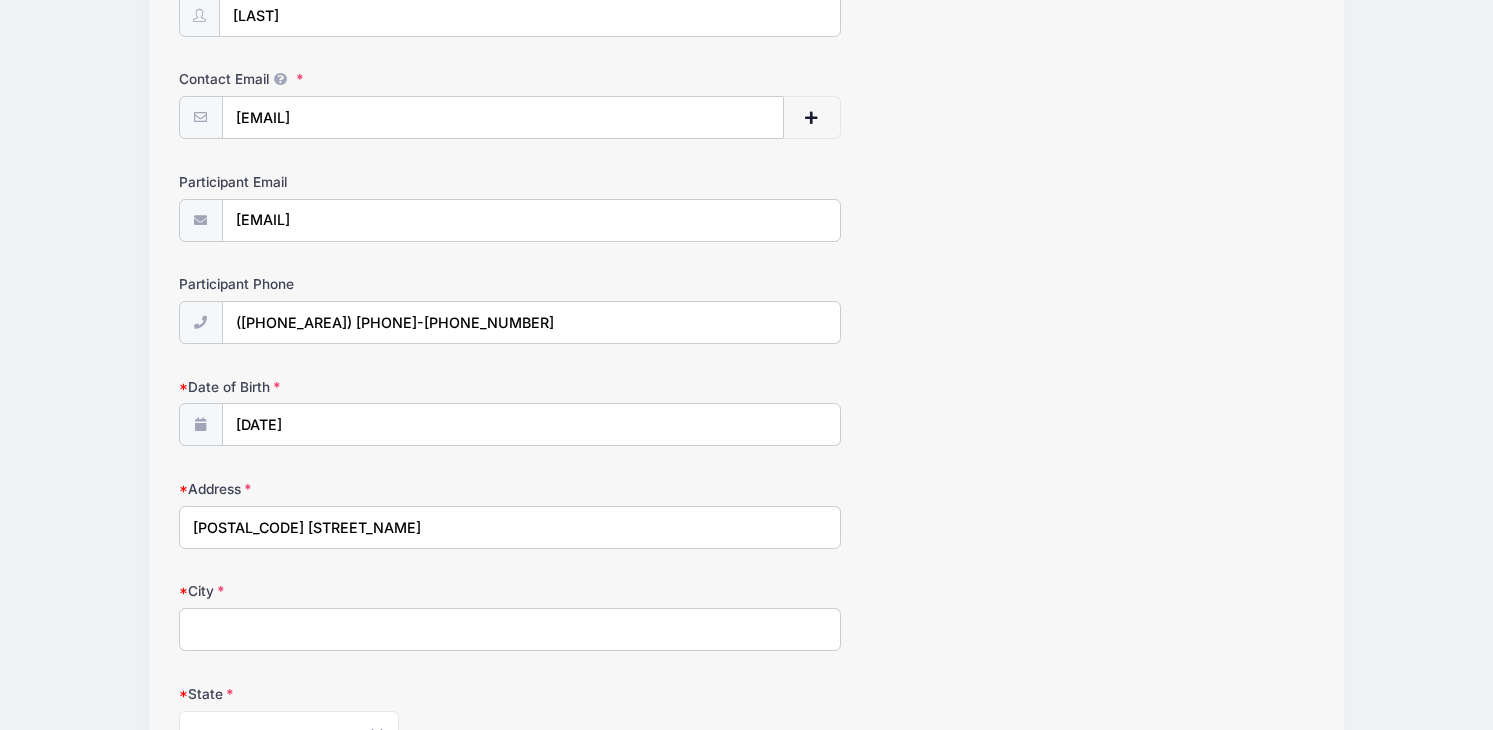 type on "[POSTAL_CODE] [STREET_NAME]" 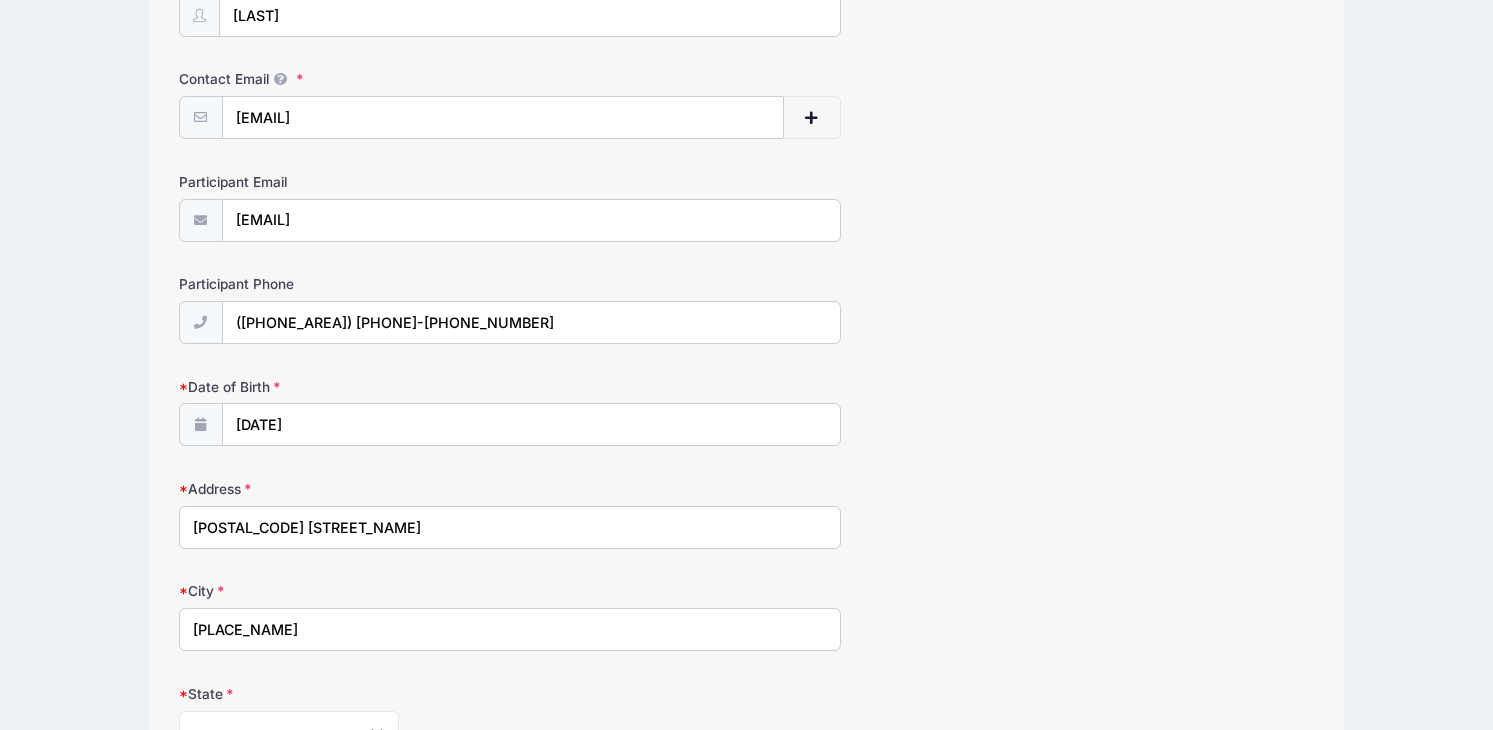 type on "[PLACE_NAME]" 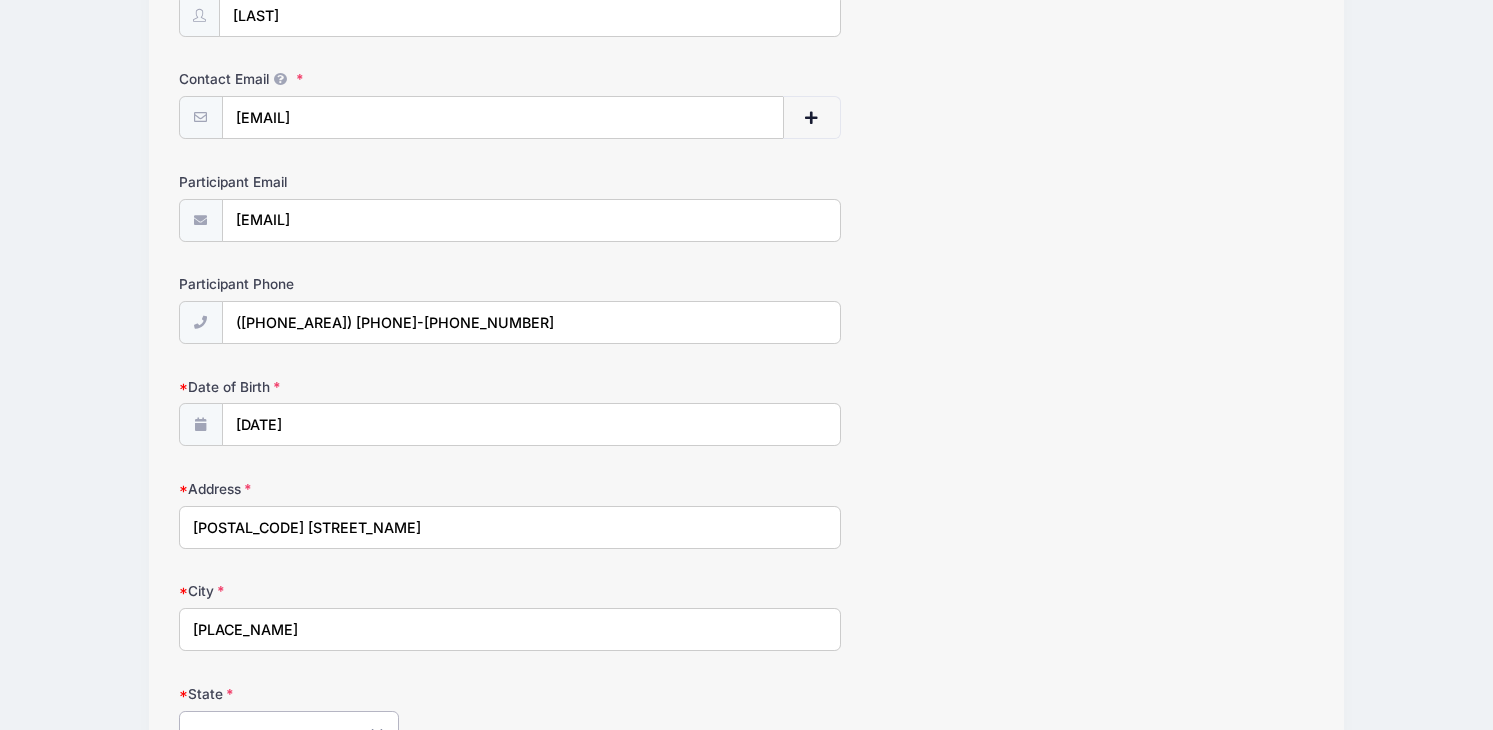 scroll, scrollTop: 432, scrollLeft: 0, axis: vertical 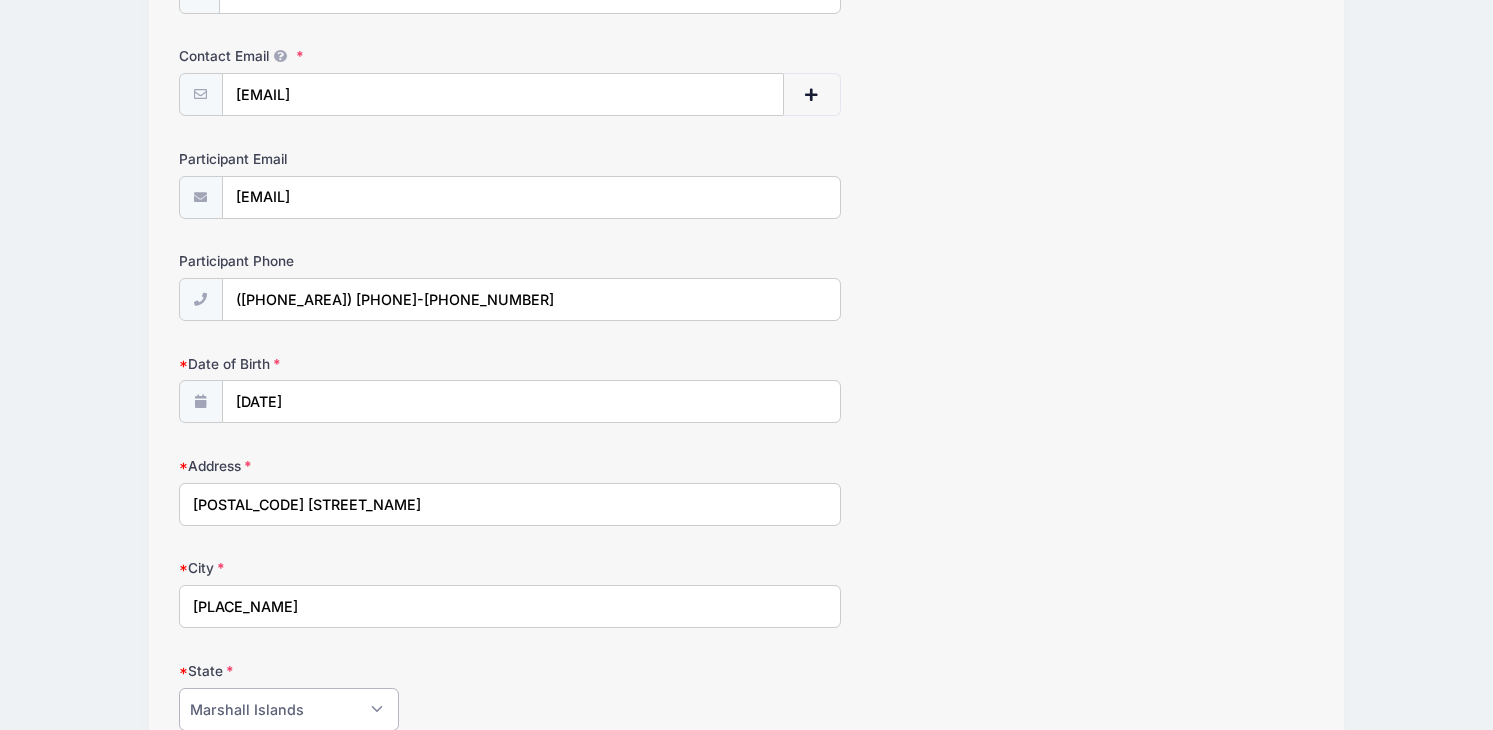 select on "MD" 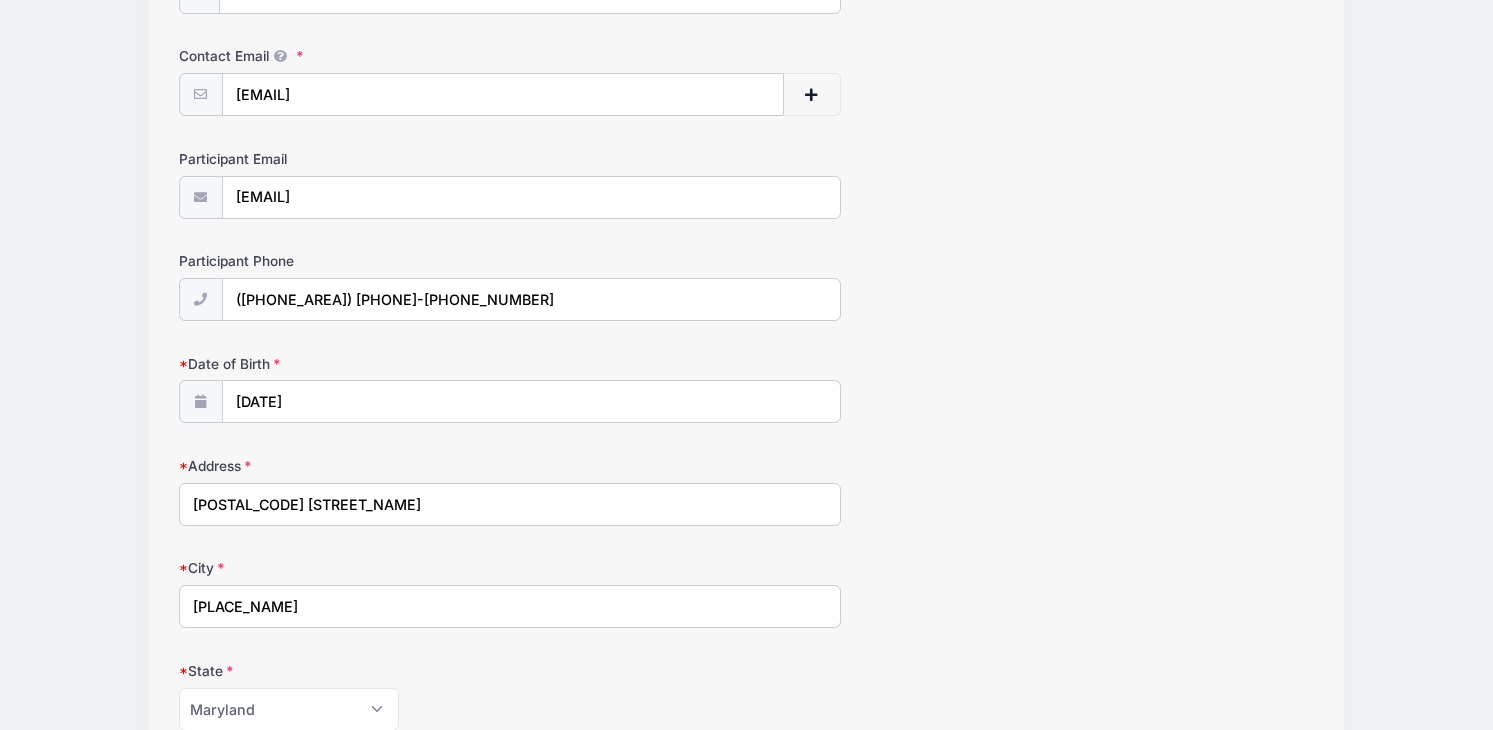 scroll, scrollTop: 878, scrollLeft: 0, axis: vertical 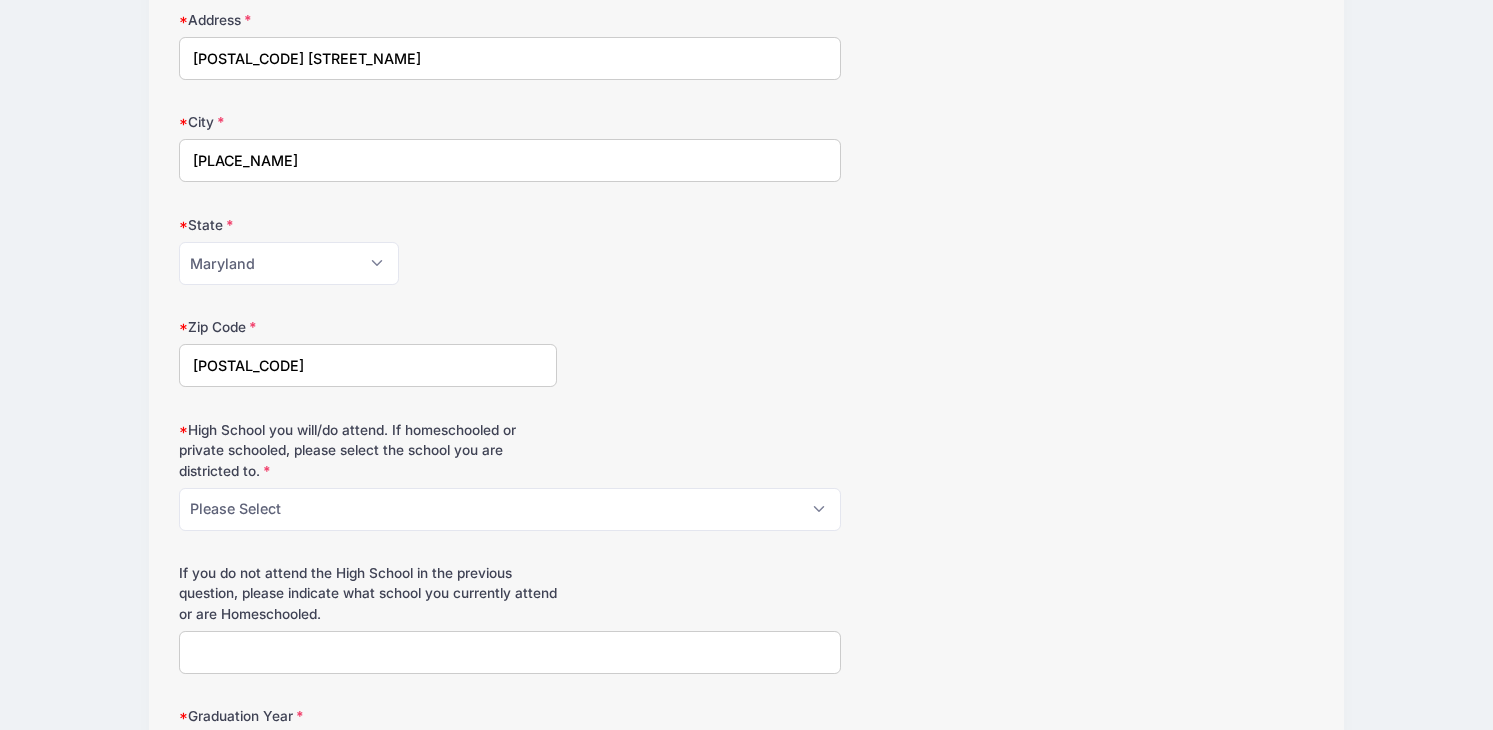 type on "[POSTAL_CODE]" 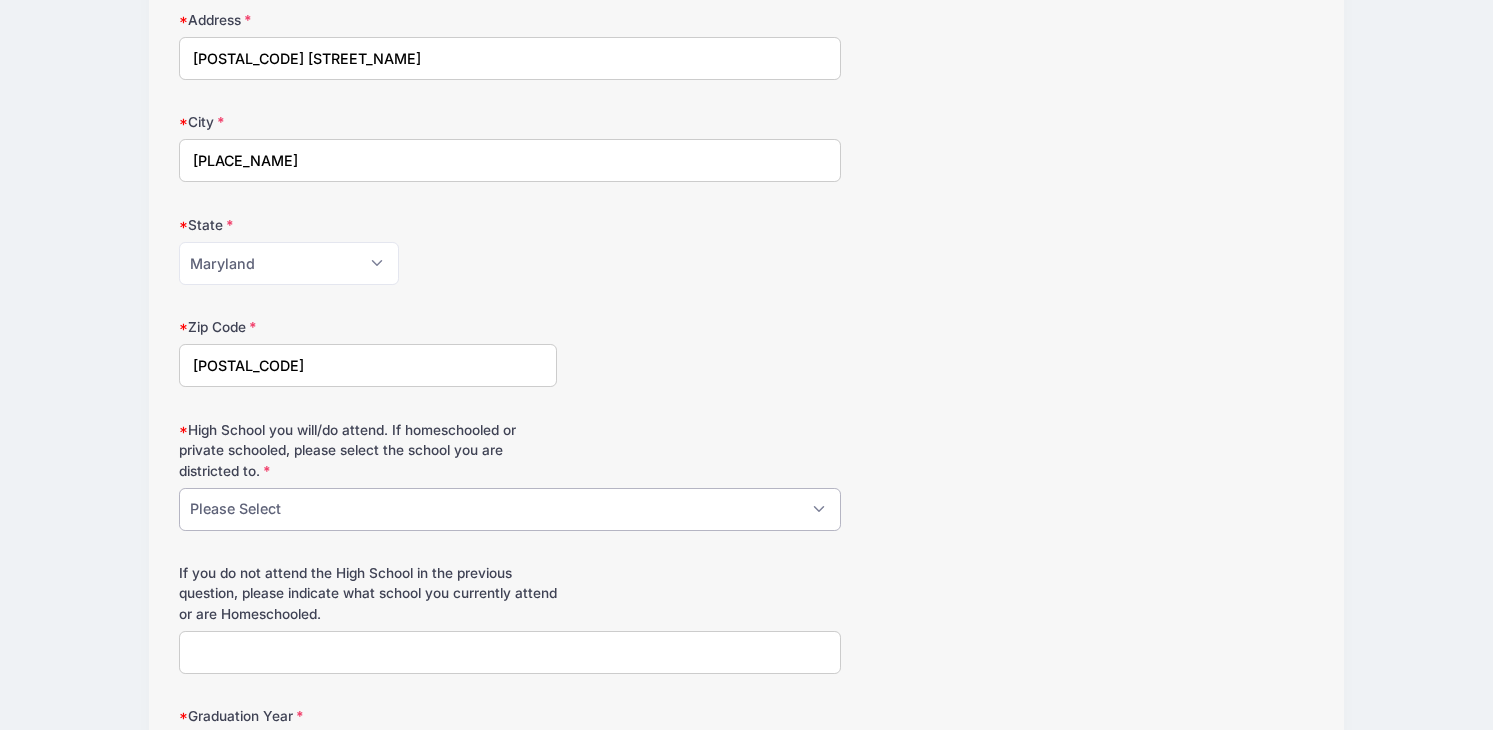 select on "[CITY]" 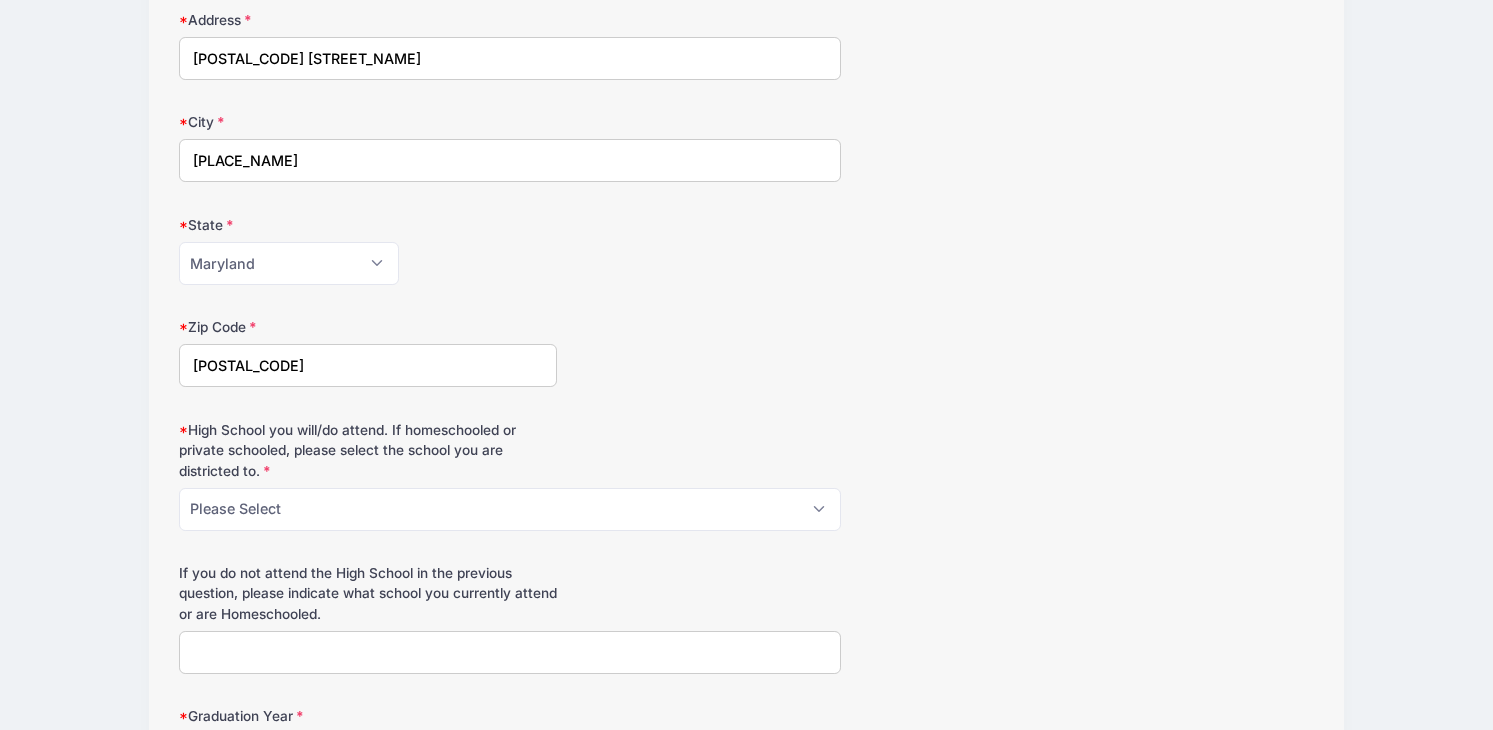 scroll, scrollTop: 1267, scrollLeft: 0, axis: vertical 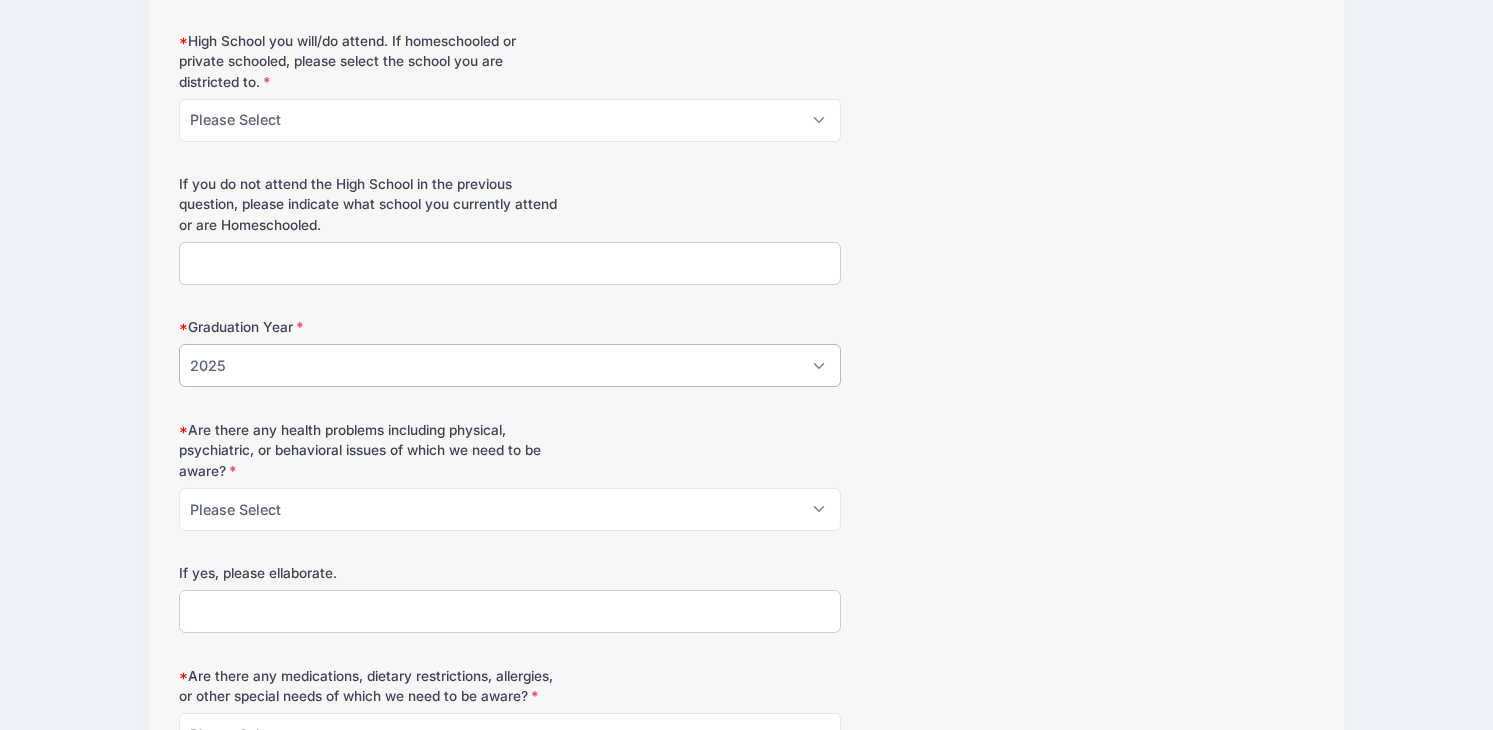 select on "2028" 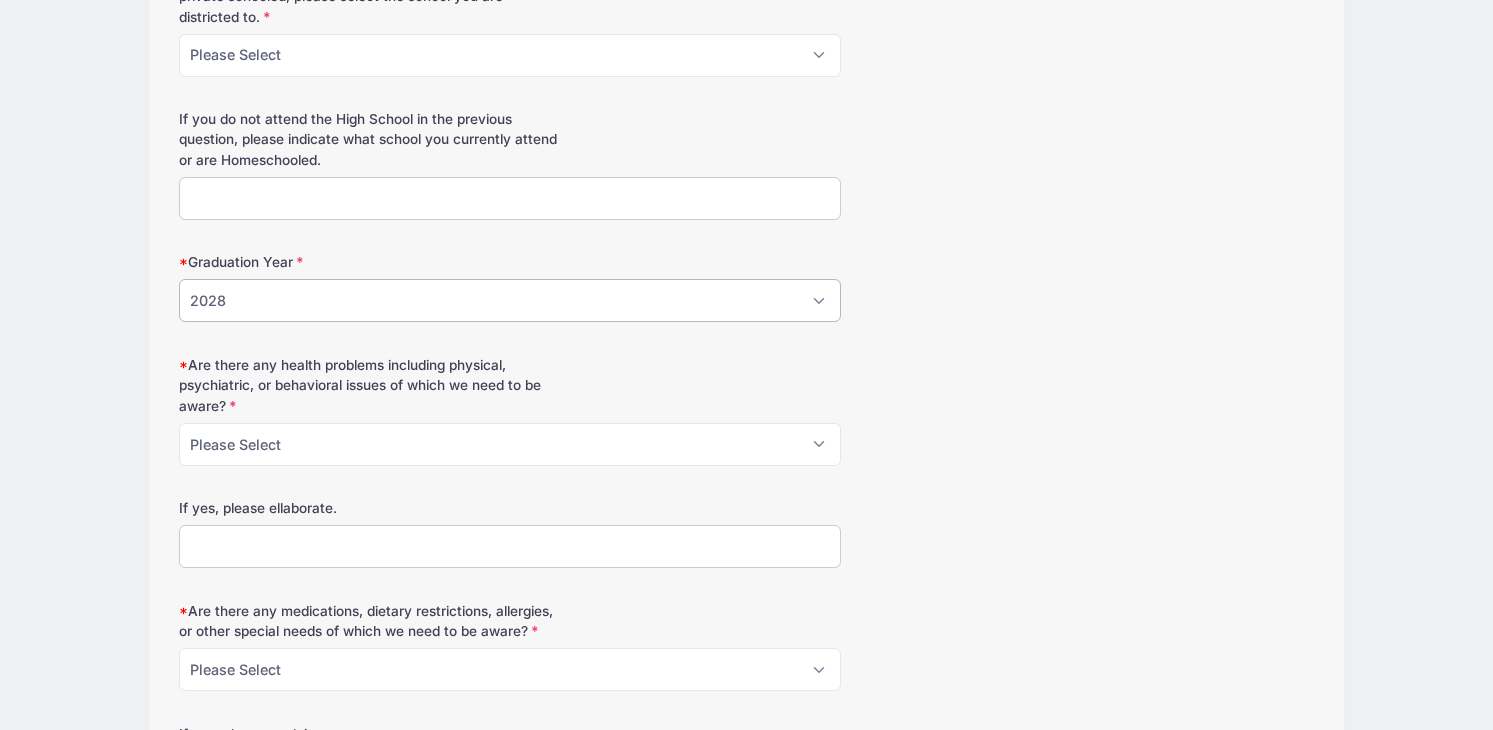 scroll, scrollTop: 1340, scrollLeft: 0, axis: vertical 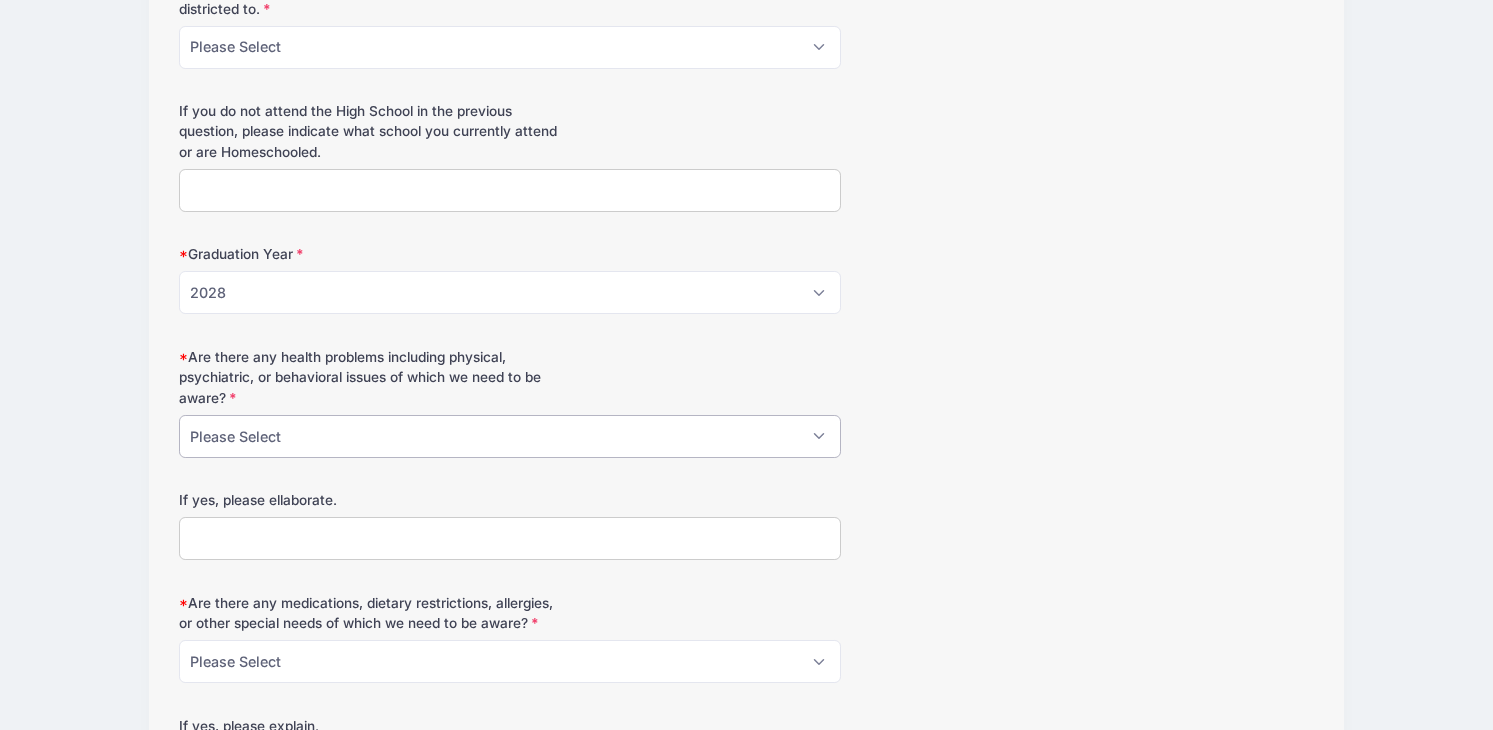 click on "Please Select Yes
No" at bounding box center (510, 436) 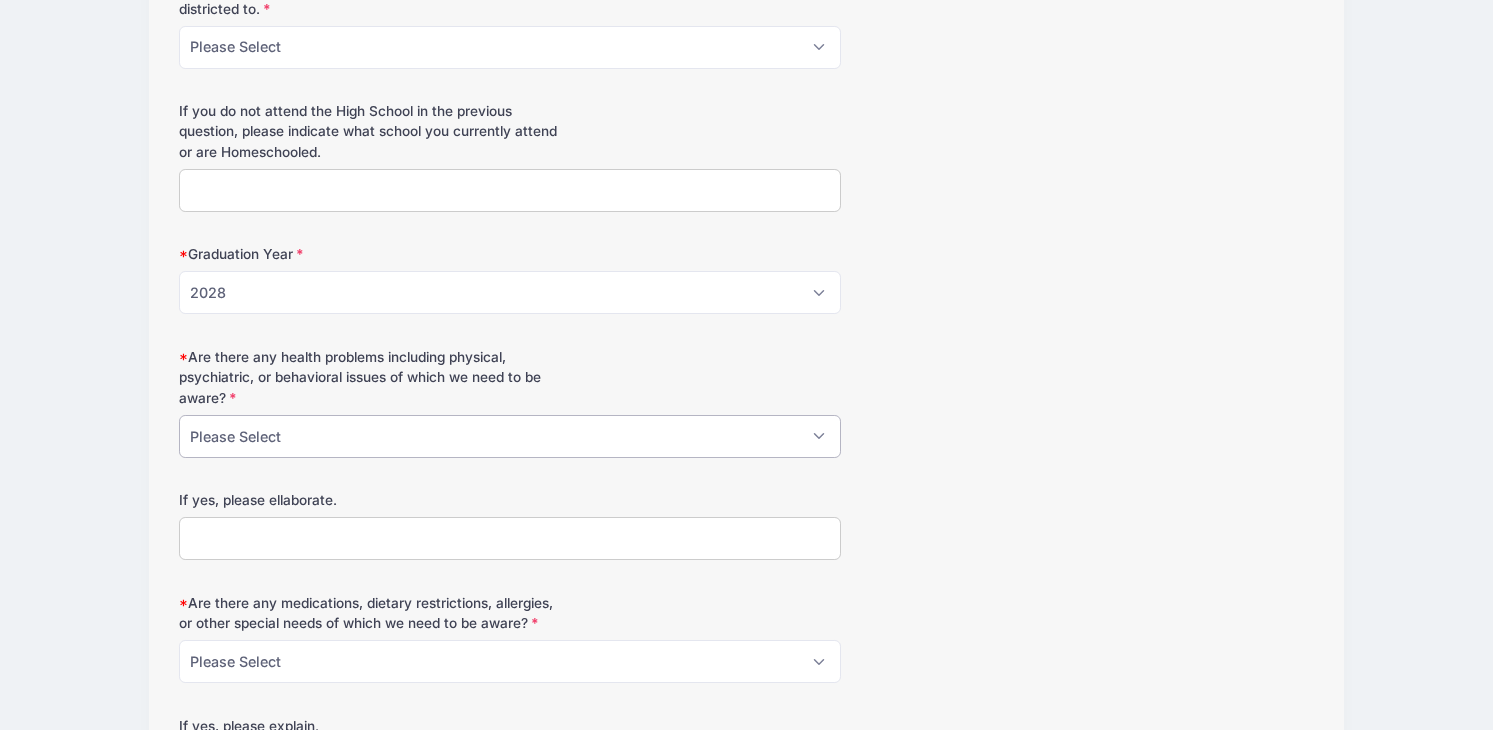 select on "No" 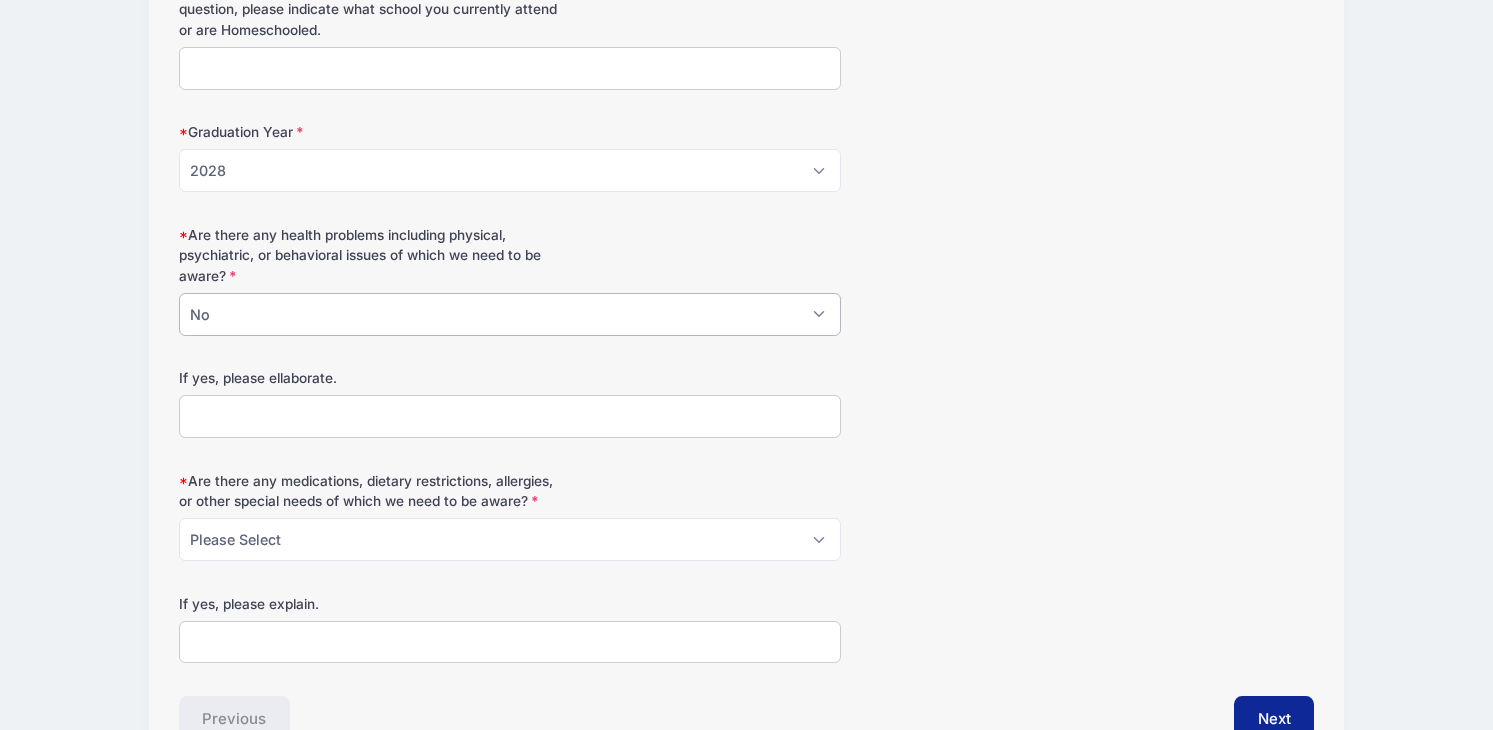 scroll, scrollTop: 1469, scrollLeft: 0, axis: vertical 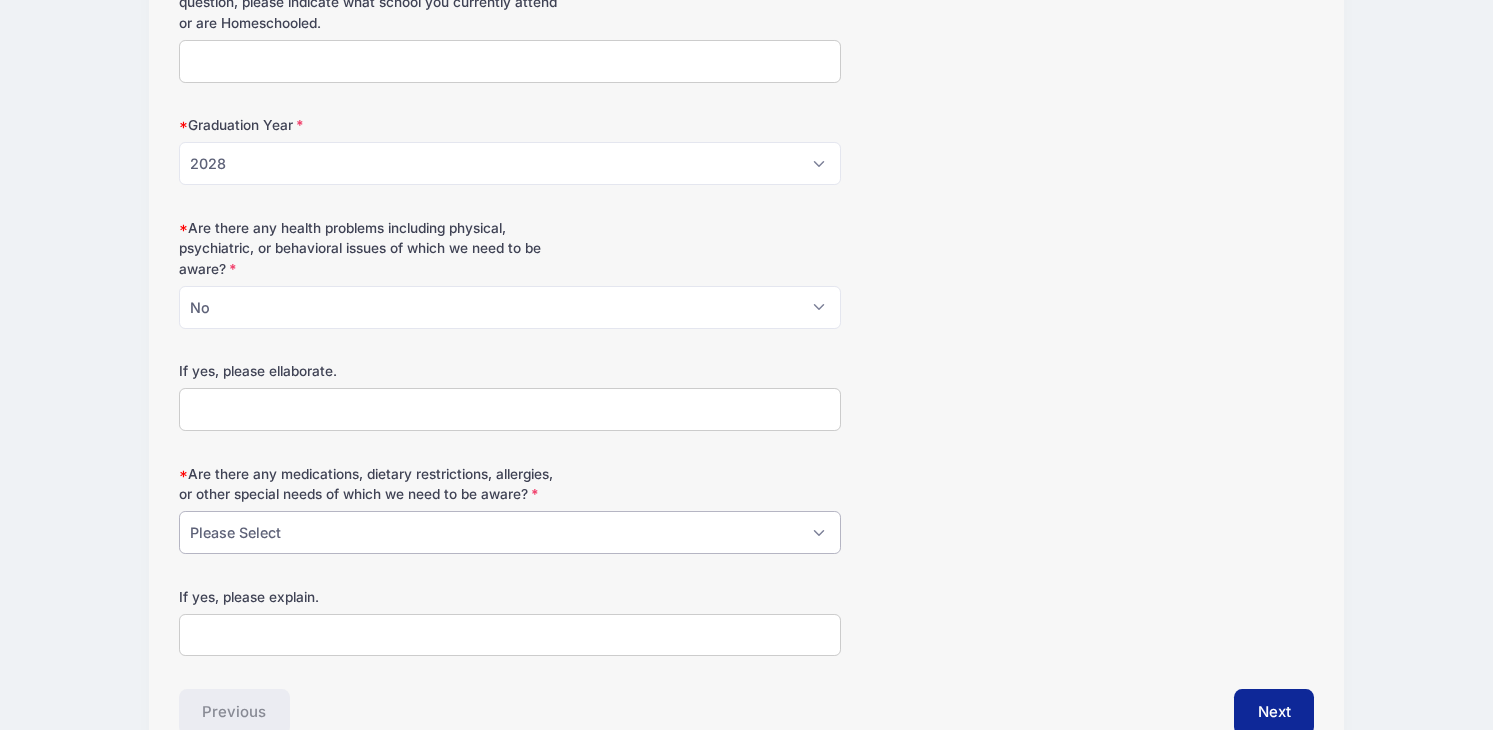 click on "Please Select Yes
No" at bounding box center [510, 532] 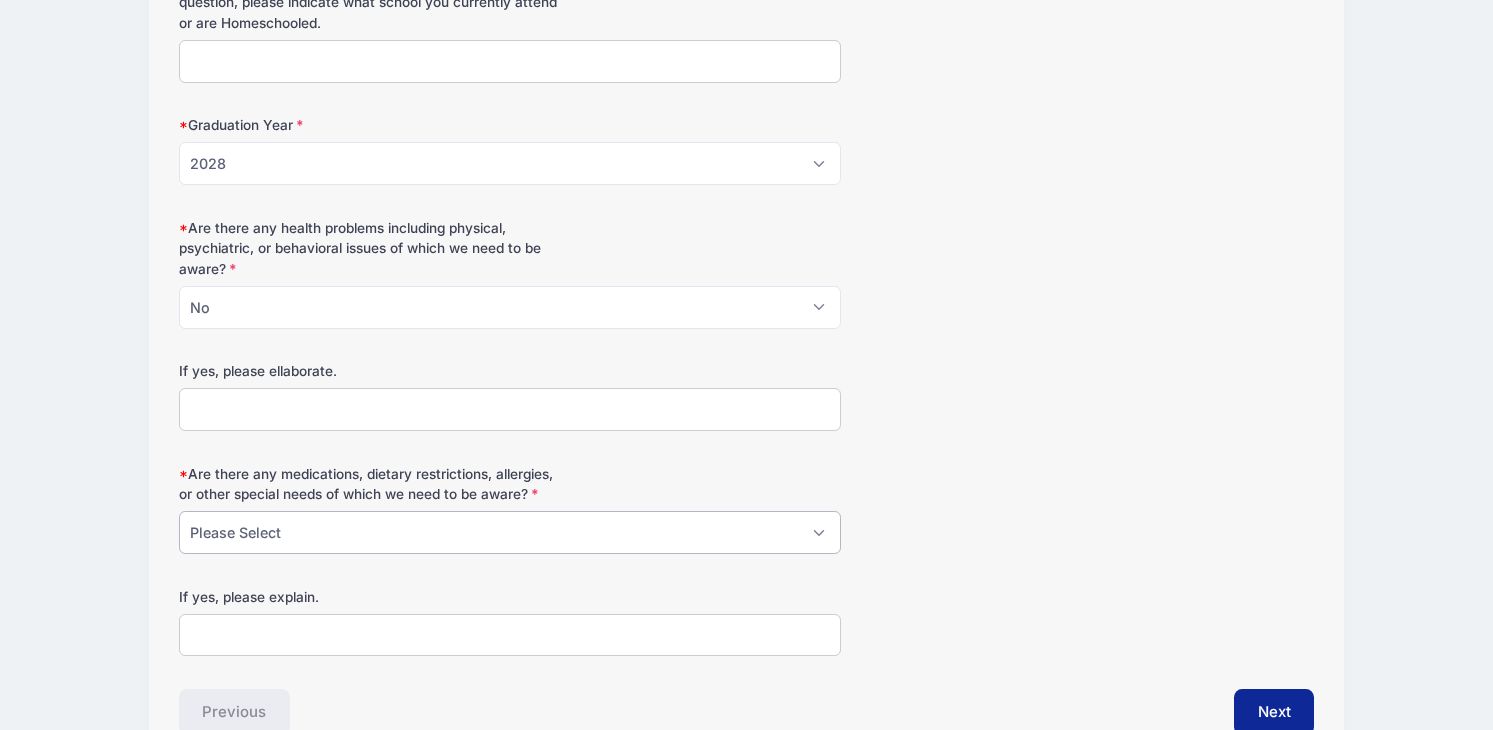 select on "No" 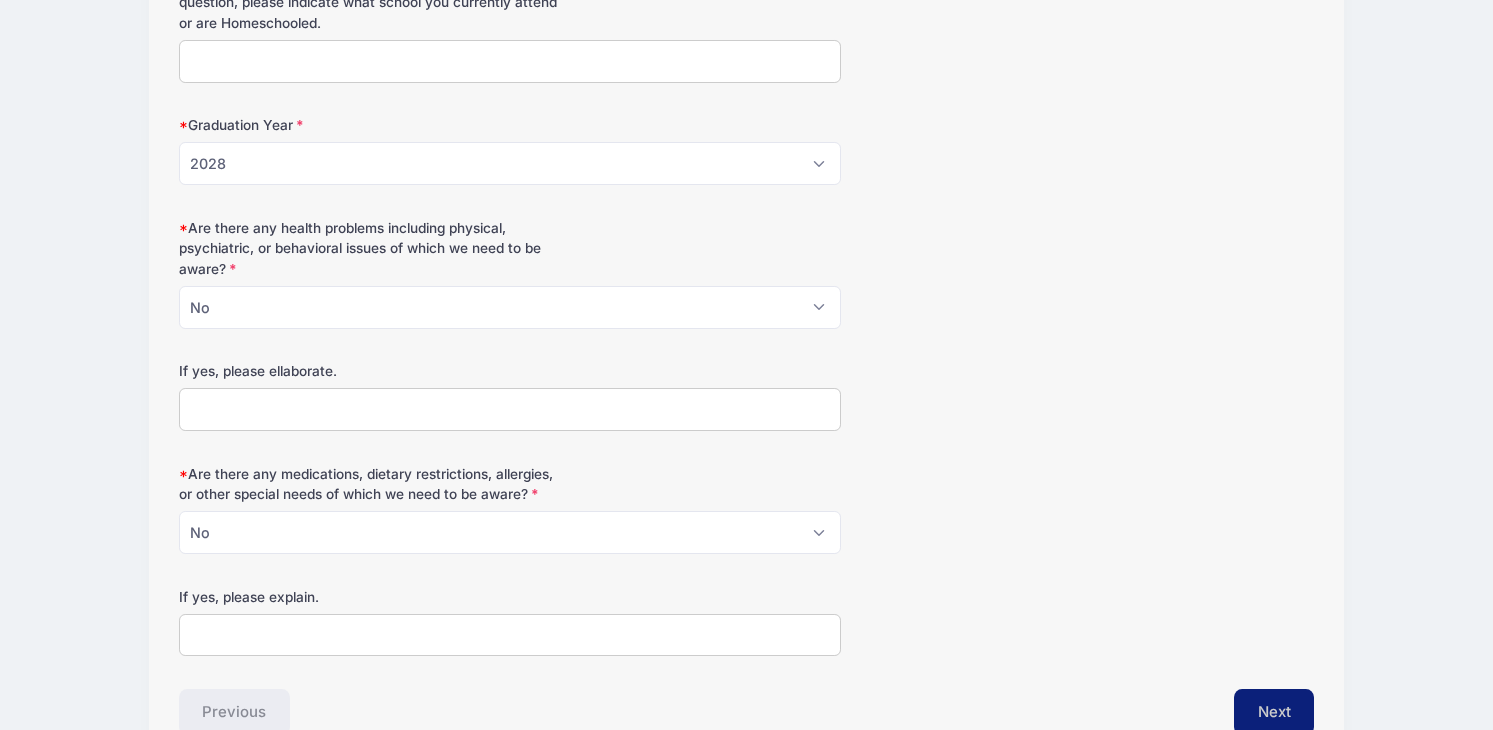 click on "Next" at bounding box center [1274, 712] 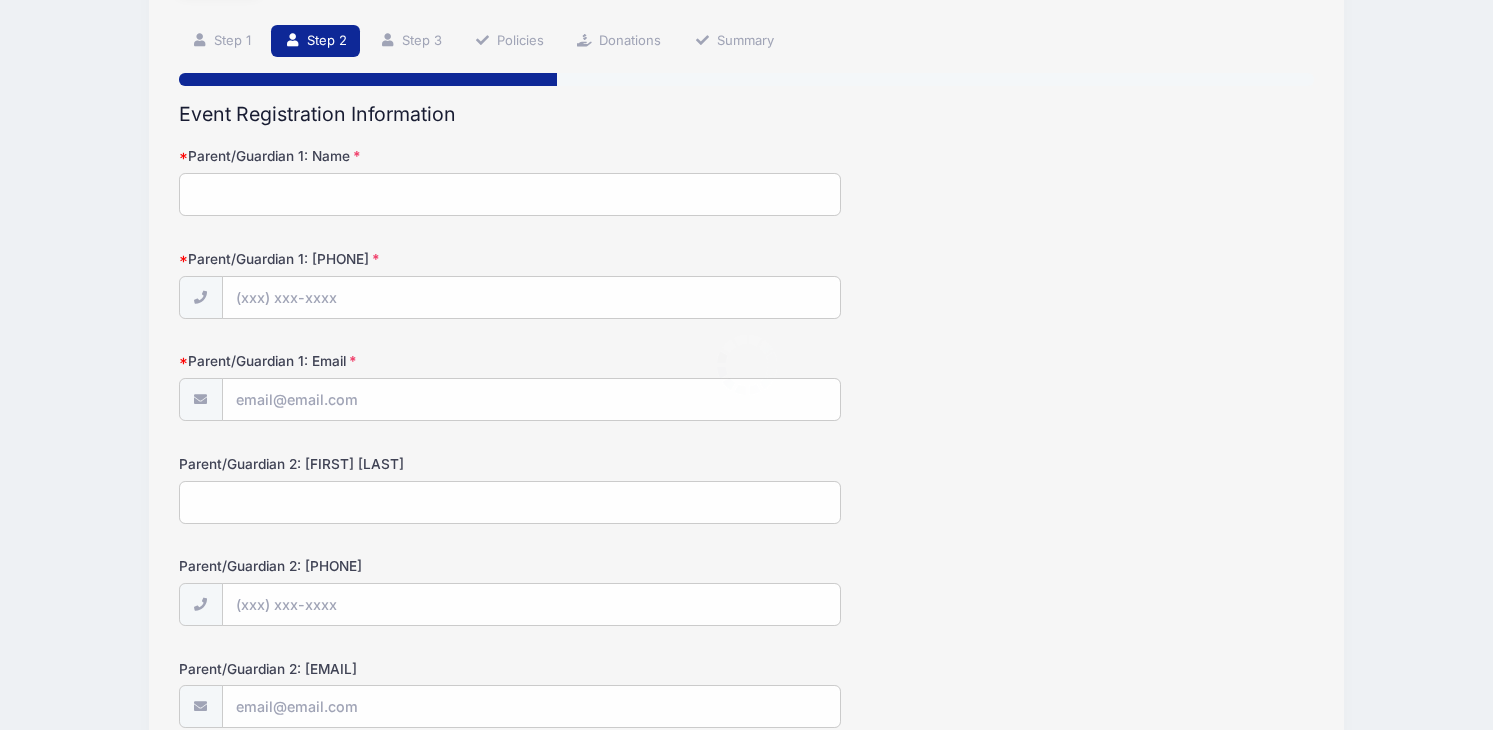 scroll, scrollTop: 0, scrollLeft: 0, axis: both 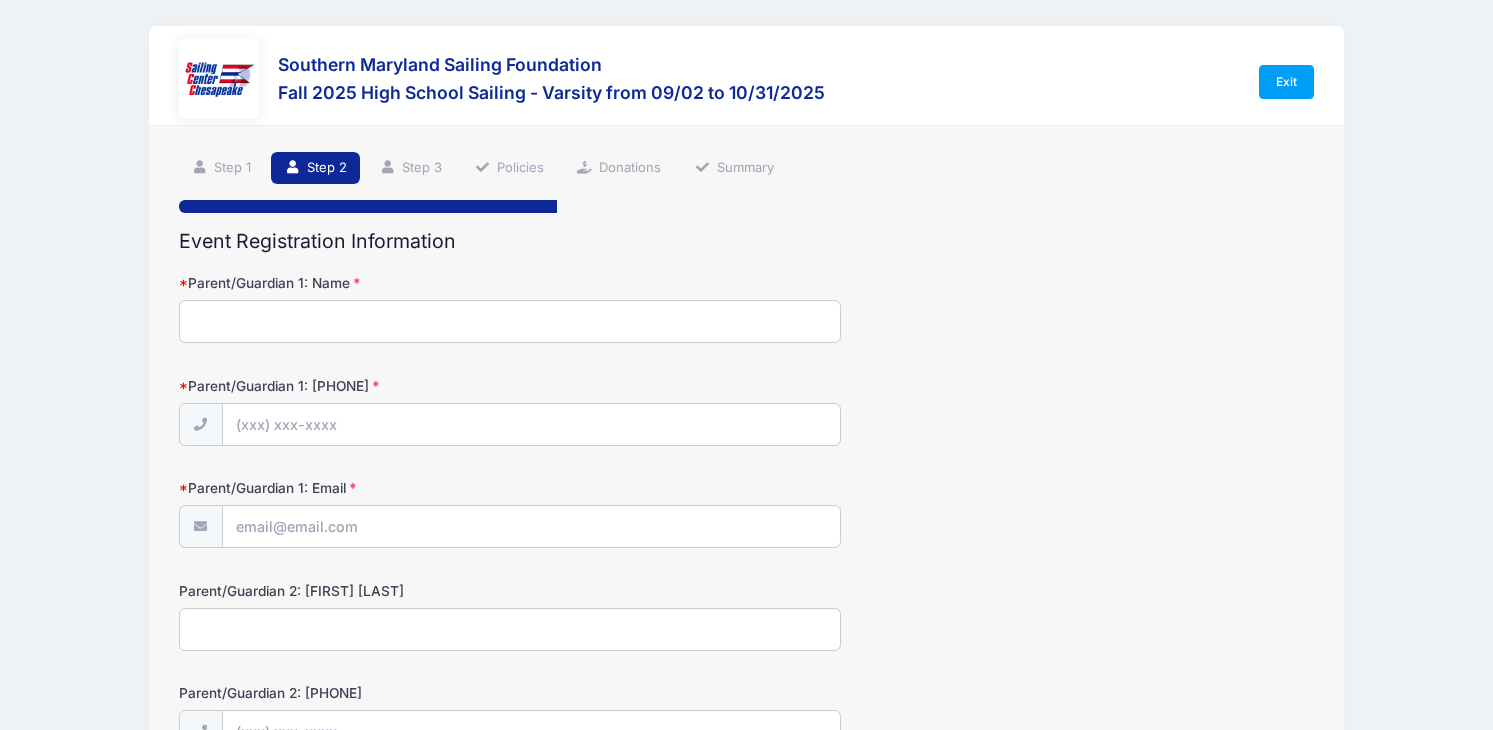 click on "Parent/Guardian 1: Name" at bounding box center (510, 321) 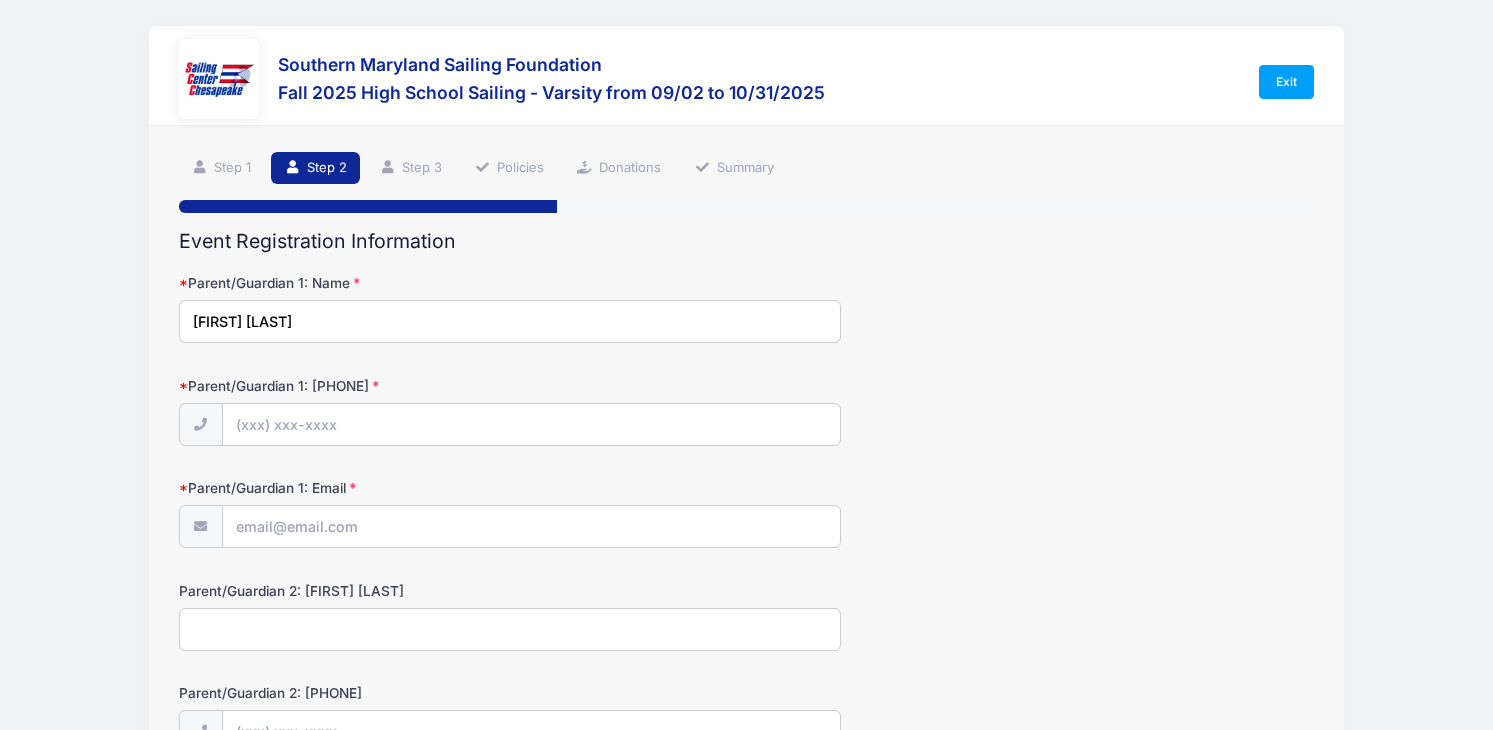 type on "[FIRST] [LAST]" 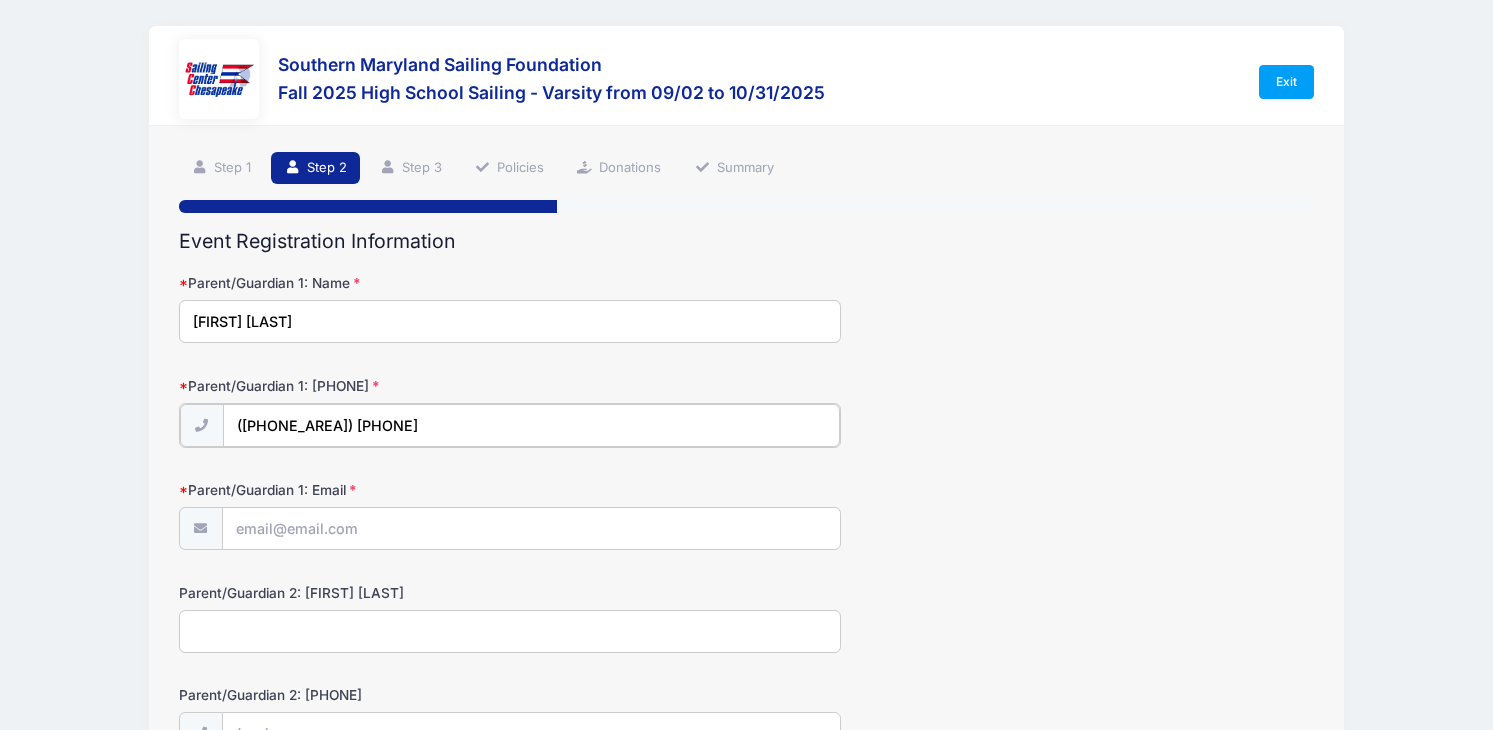 type on "([PHONE_AREA]) [PHONE]" 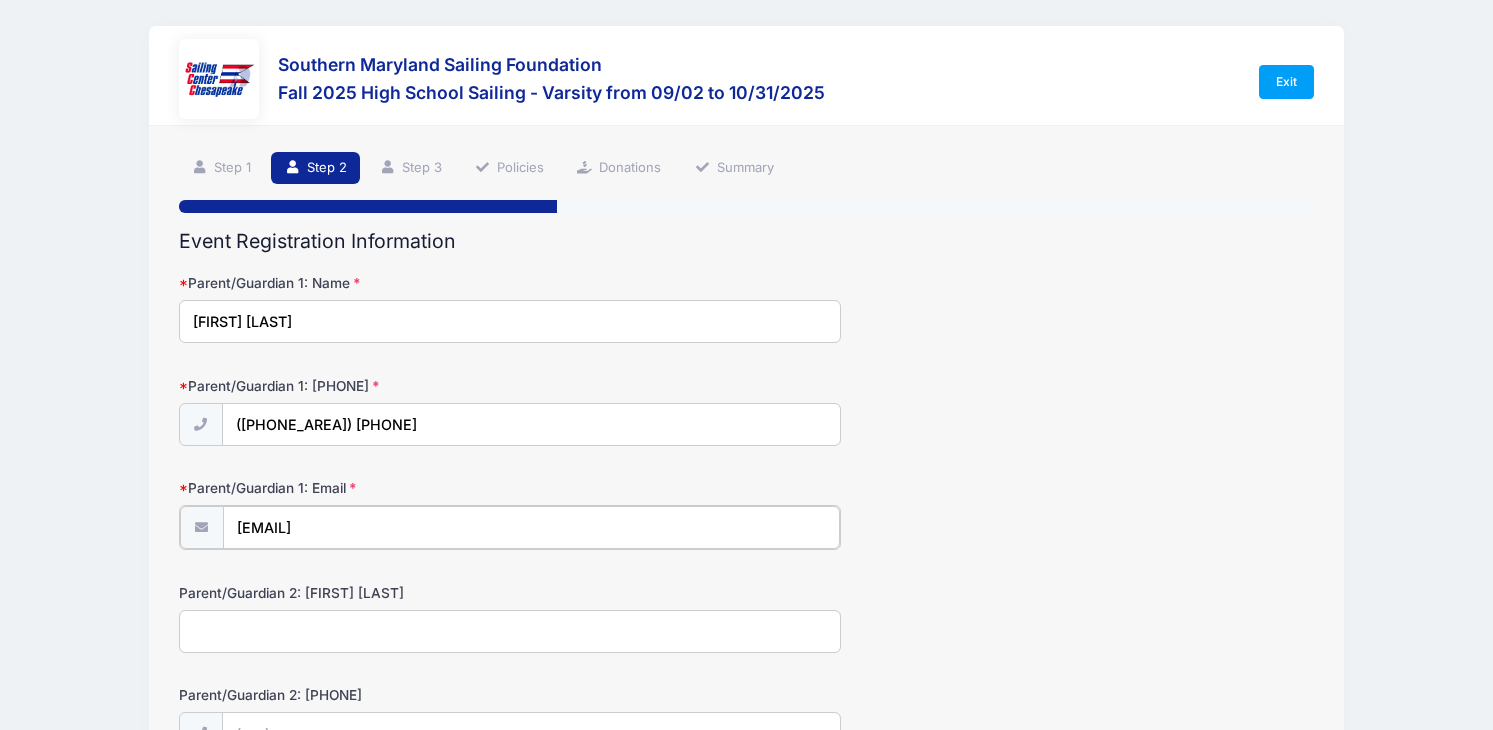 type on "[EMAIL]" 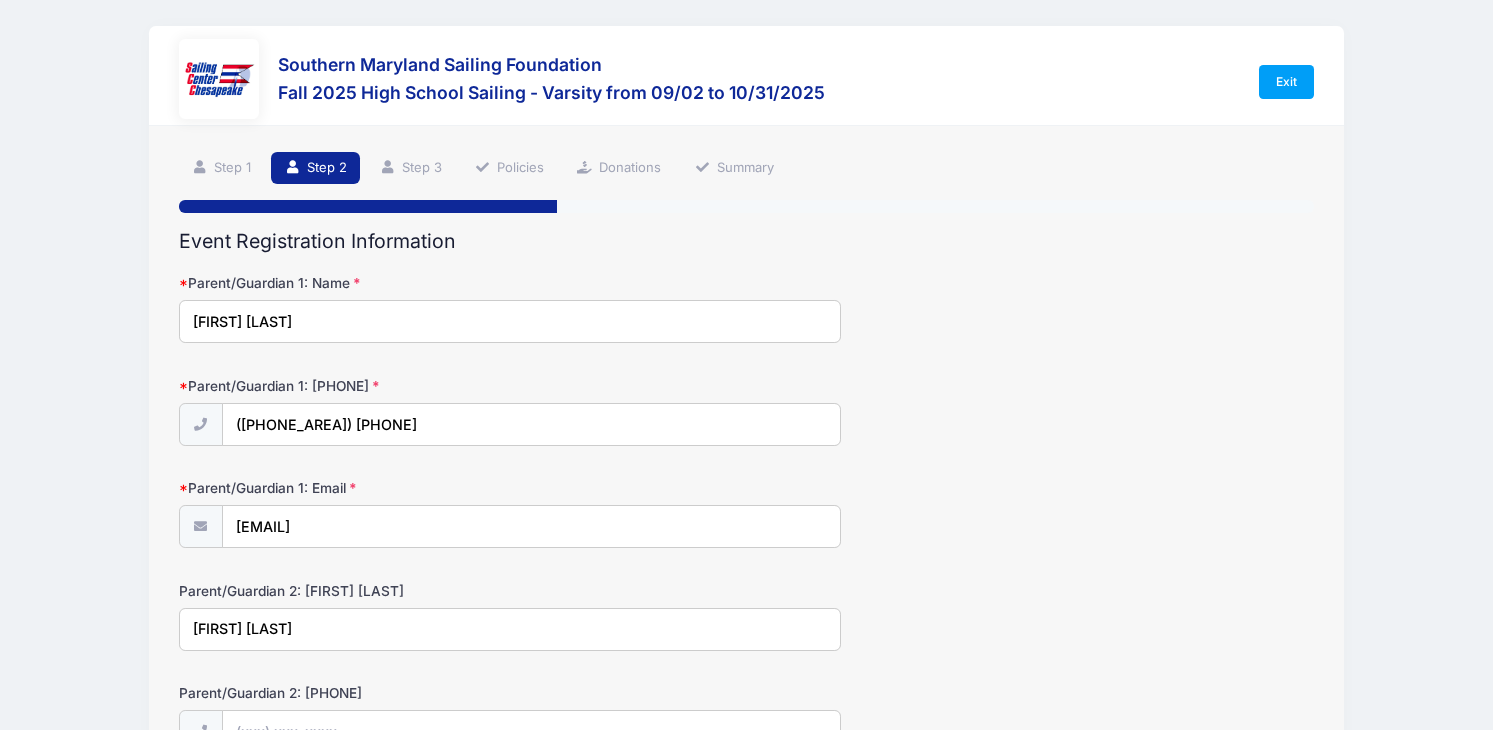 type on "[FIRST] [LAST]" 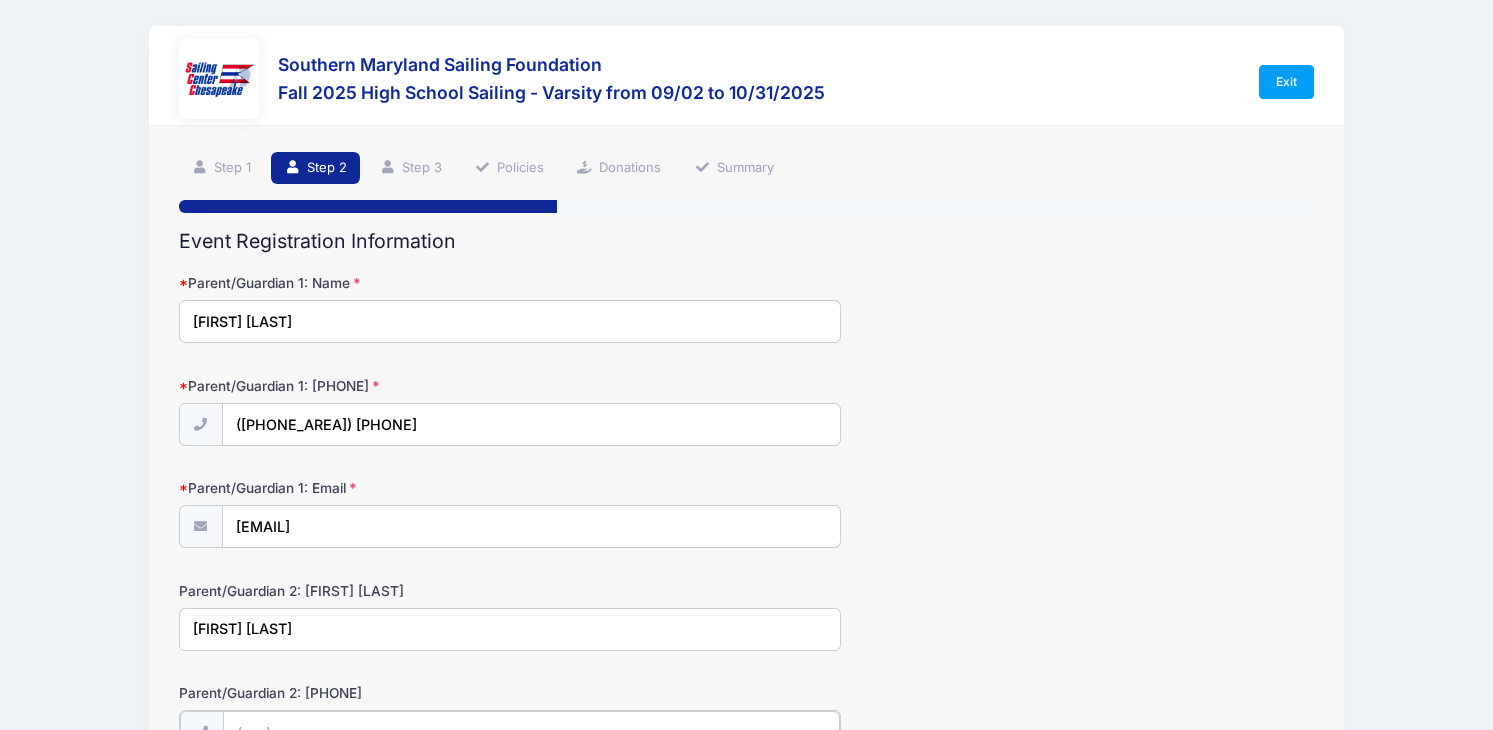 scroll, scrollTop: 23, scrollLeft: 0, axis: vertical 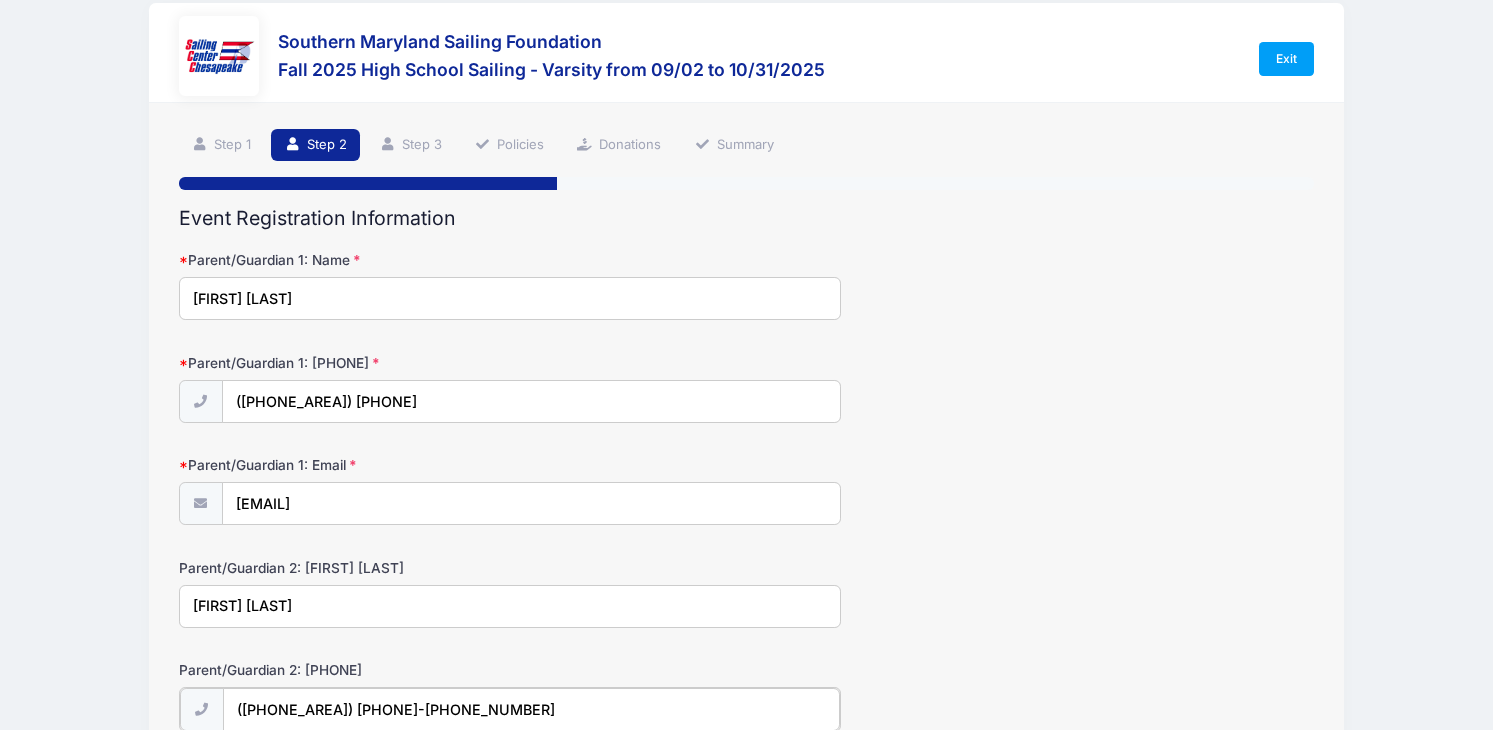 type on "([PHONE_AREA]) [PHONE]-[PHONE_NUMBER]" 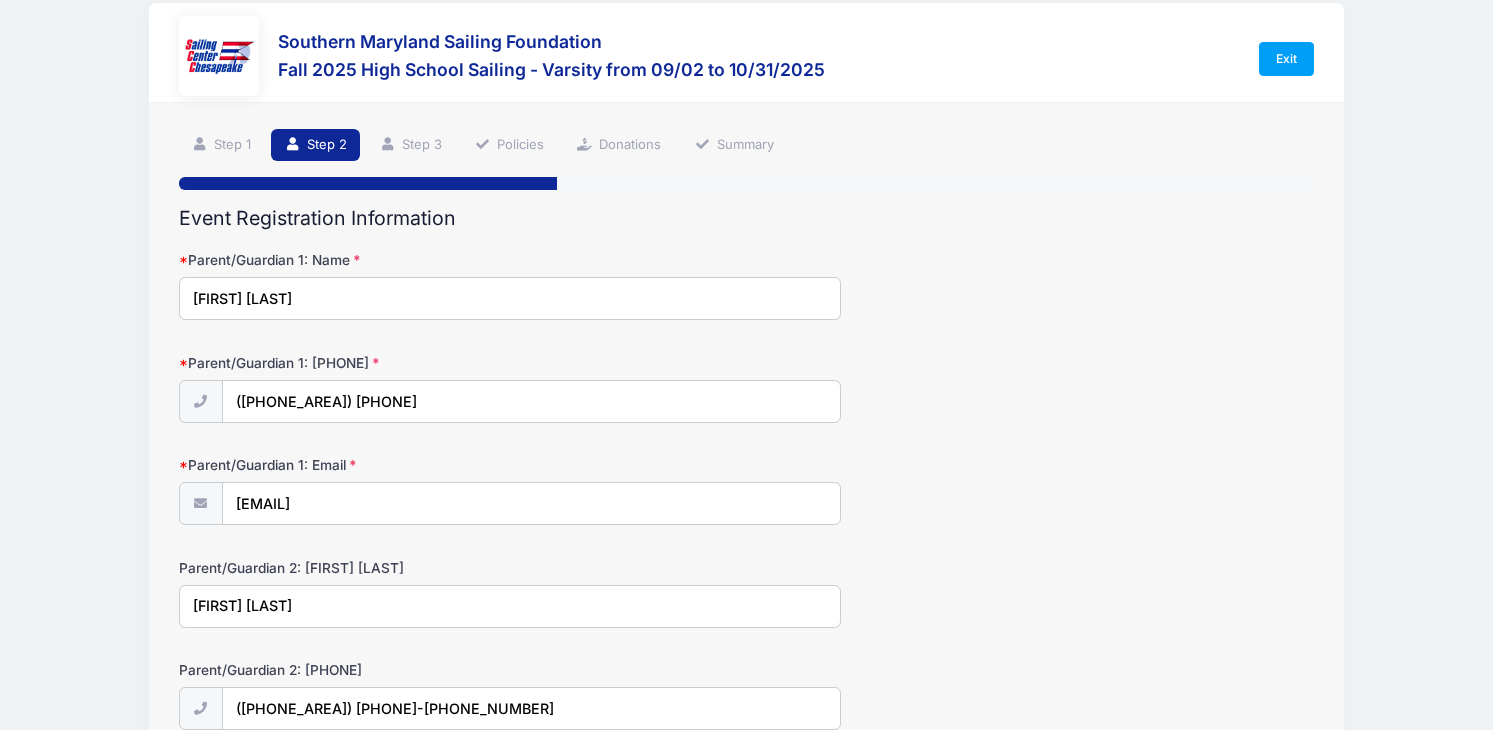 scroll, scrollTop: 469, scrollLeft: 0, axis: vertical 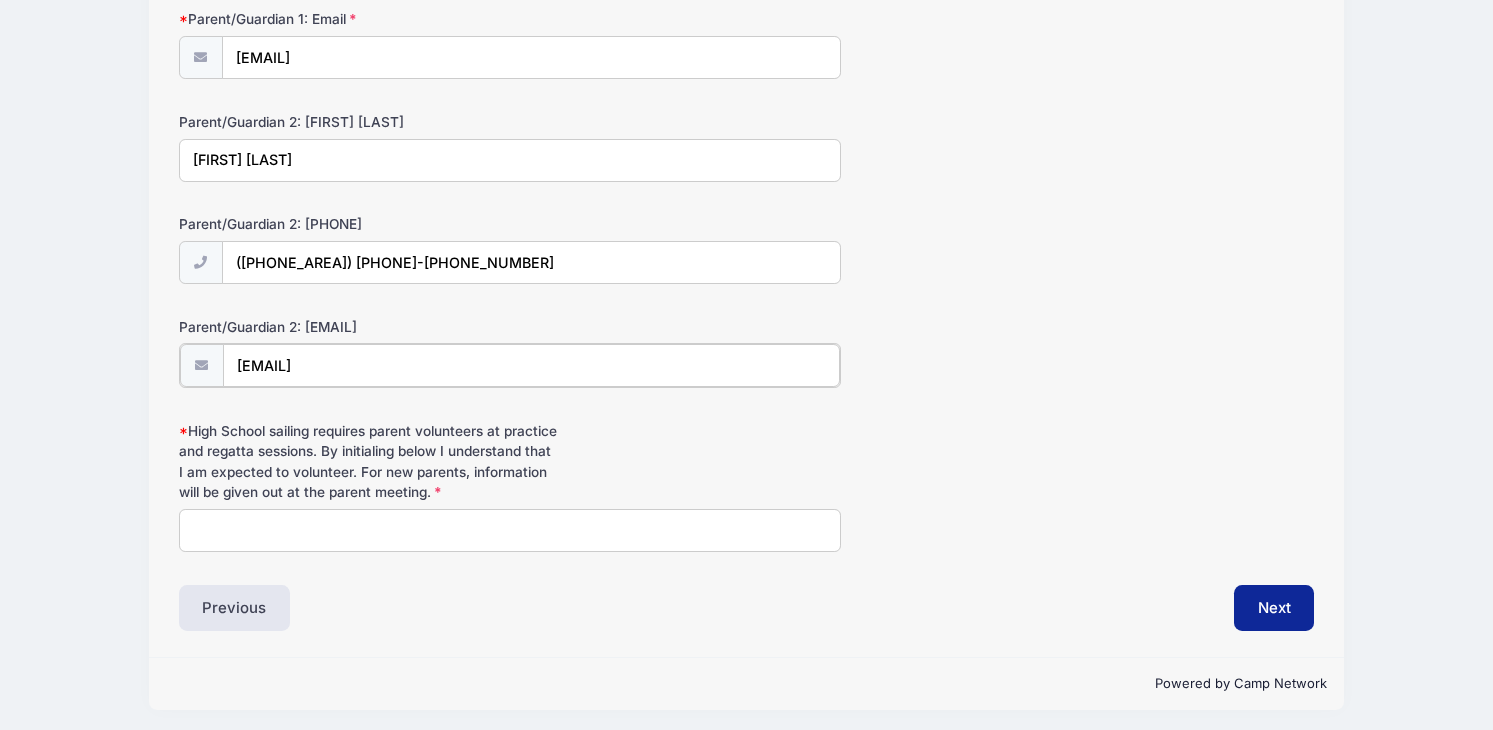 type on "[EMAIL]" 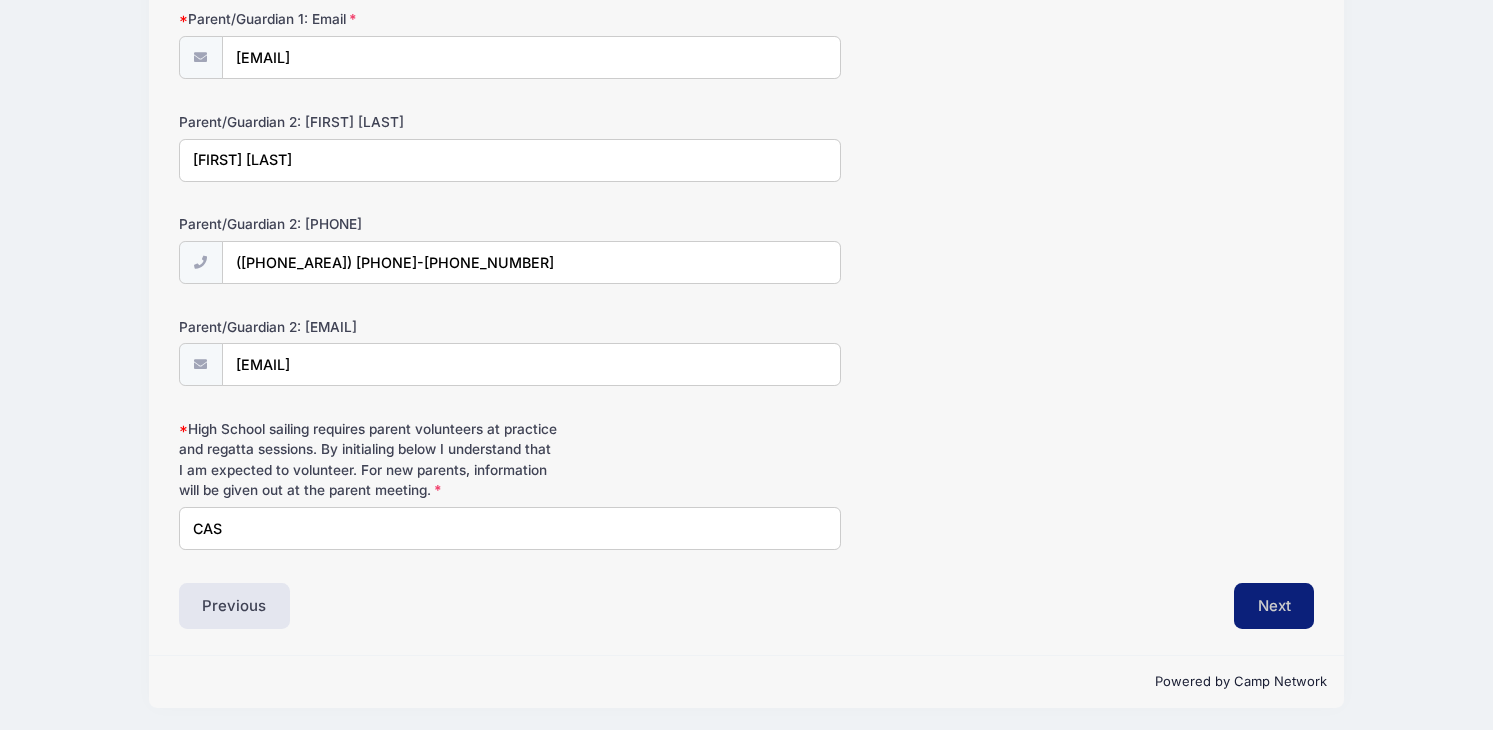 type on "CAS" 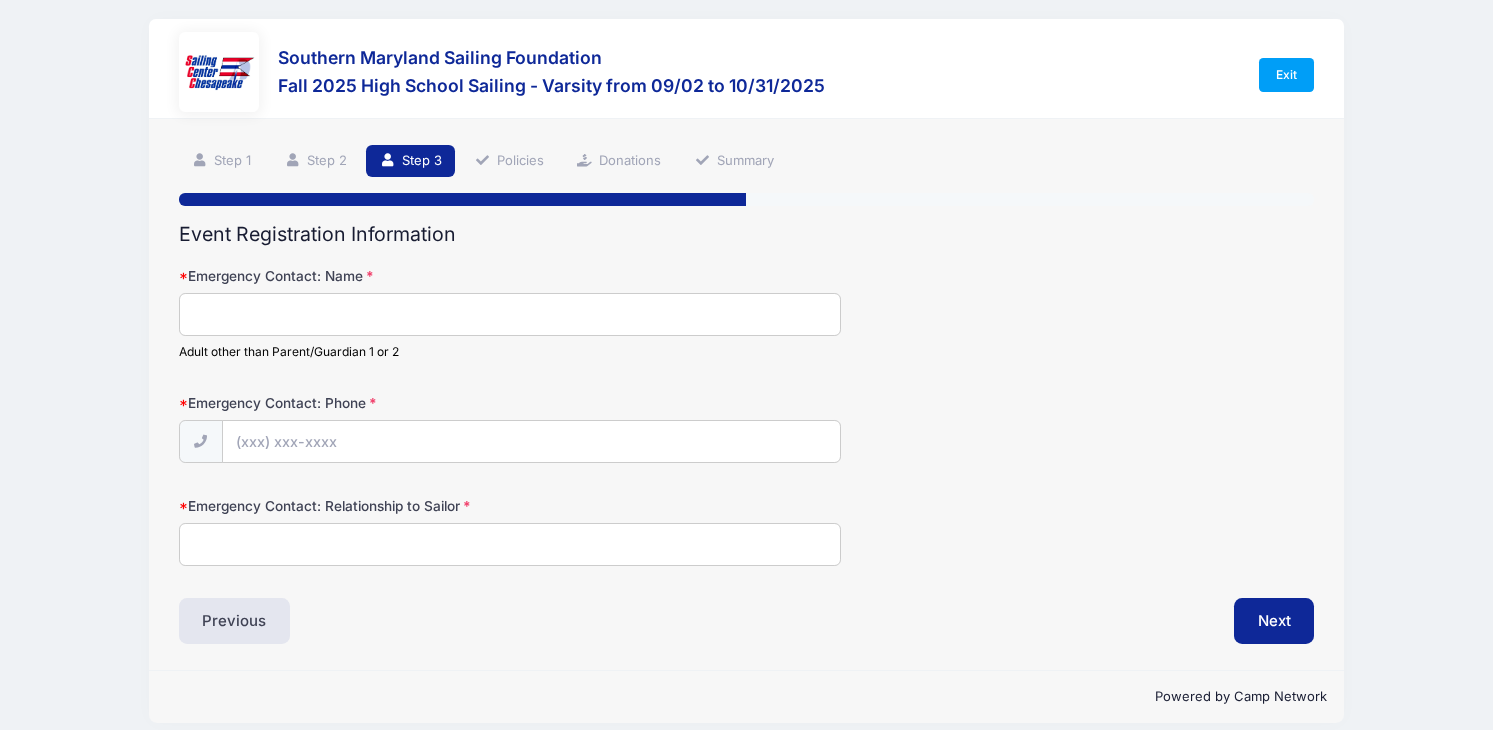 scroll, scrollTop: 0, scrollLeft: 0, axis: both 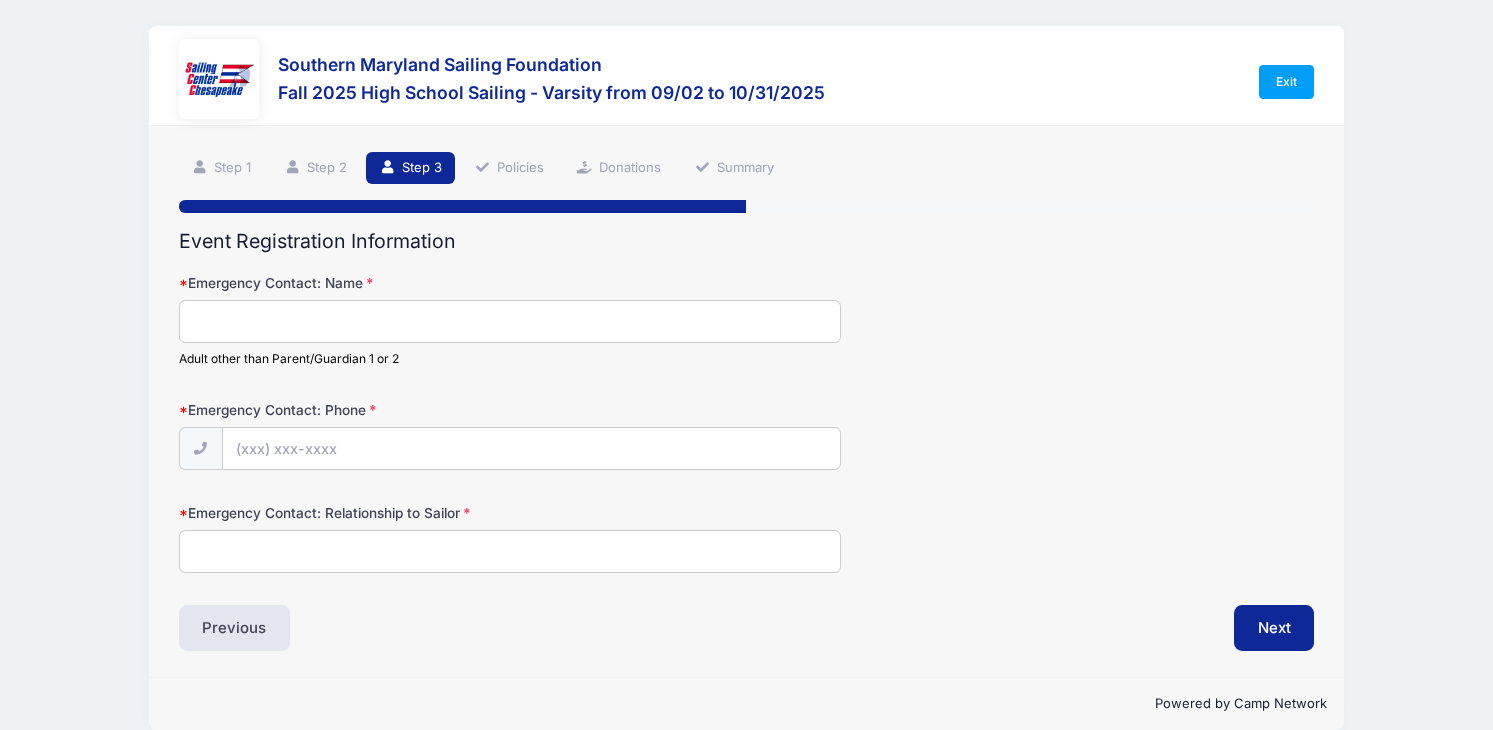 click on "Emergency Contact: Name" at bounding box center (510, 321) 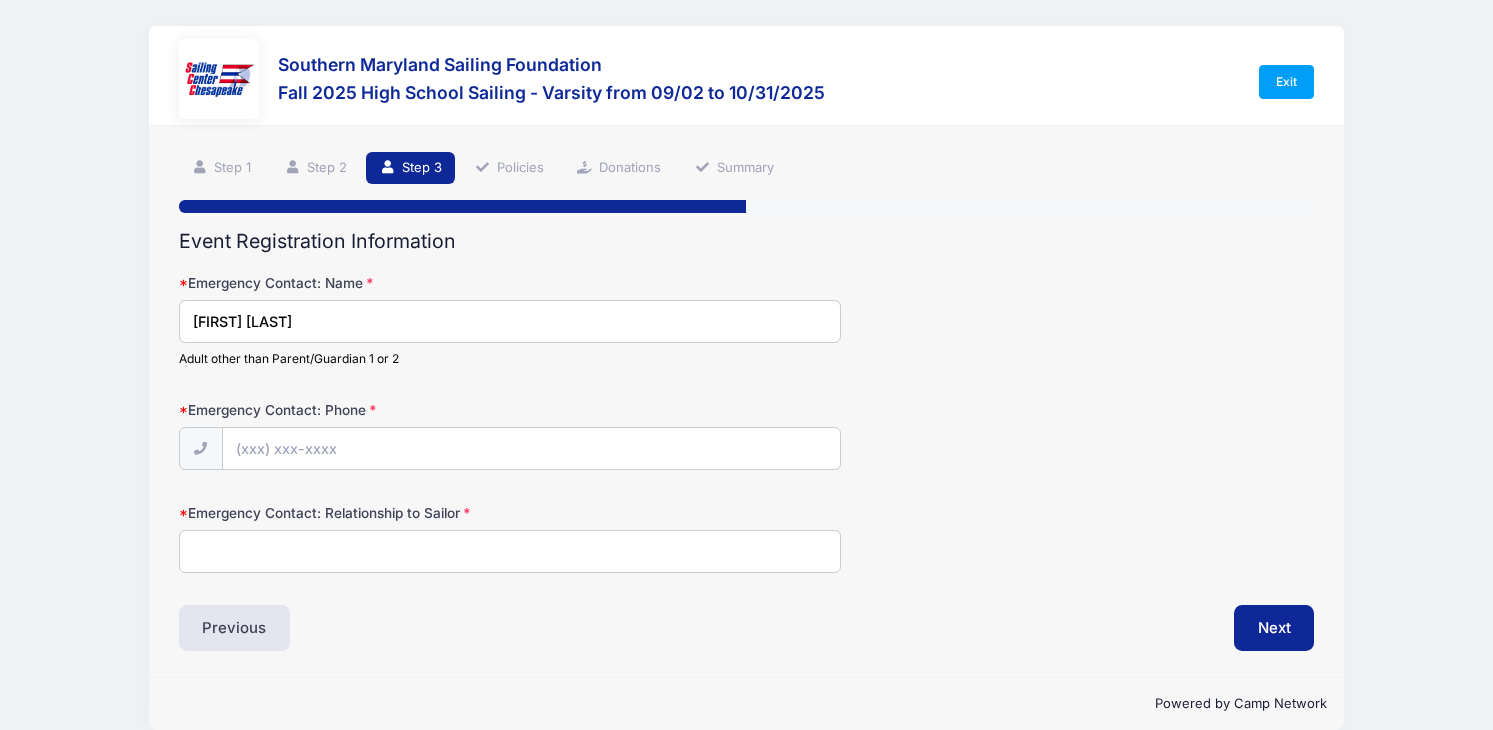 type on "[FIRST] [LAST]" 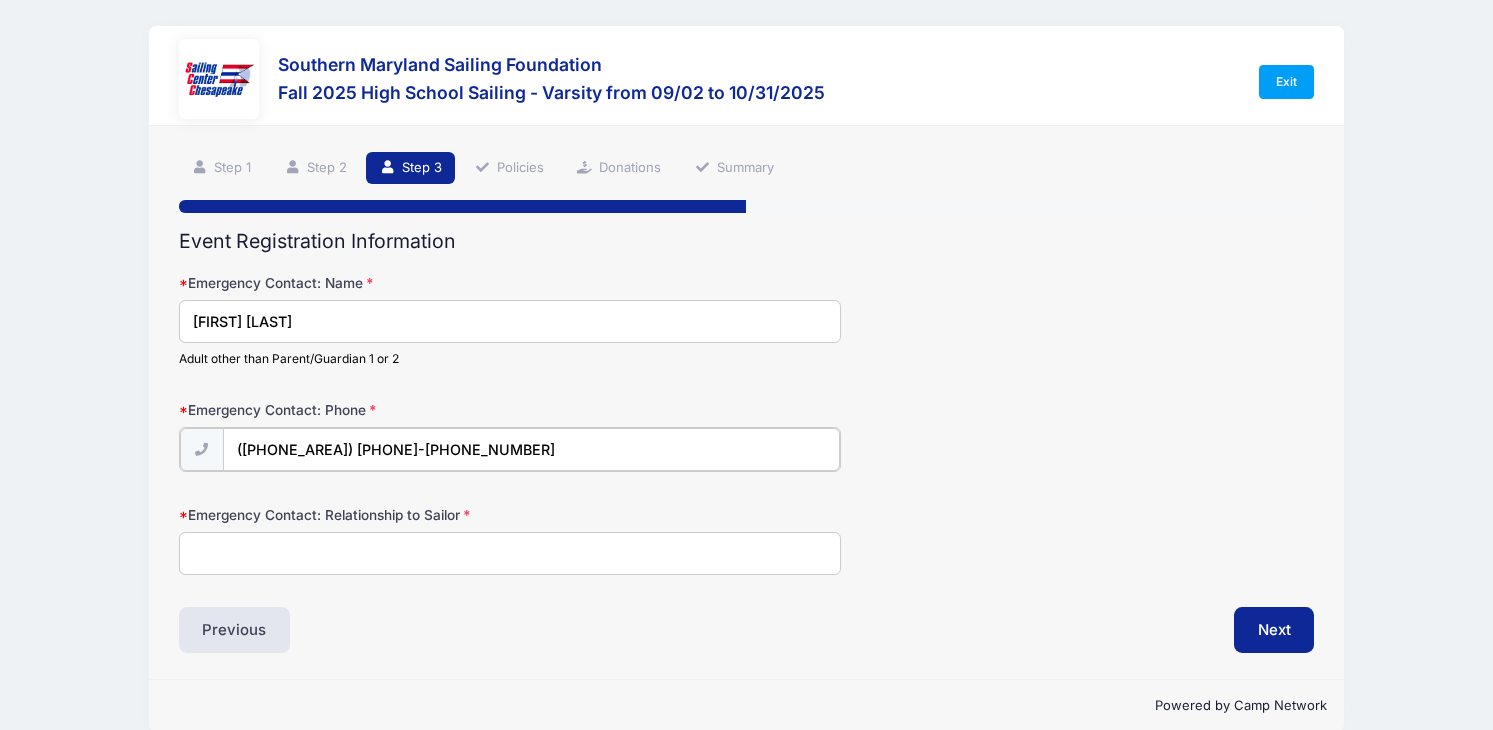 type on "([PHONE_AREA]) [PHONE]-[PHONE_NUMBER]" 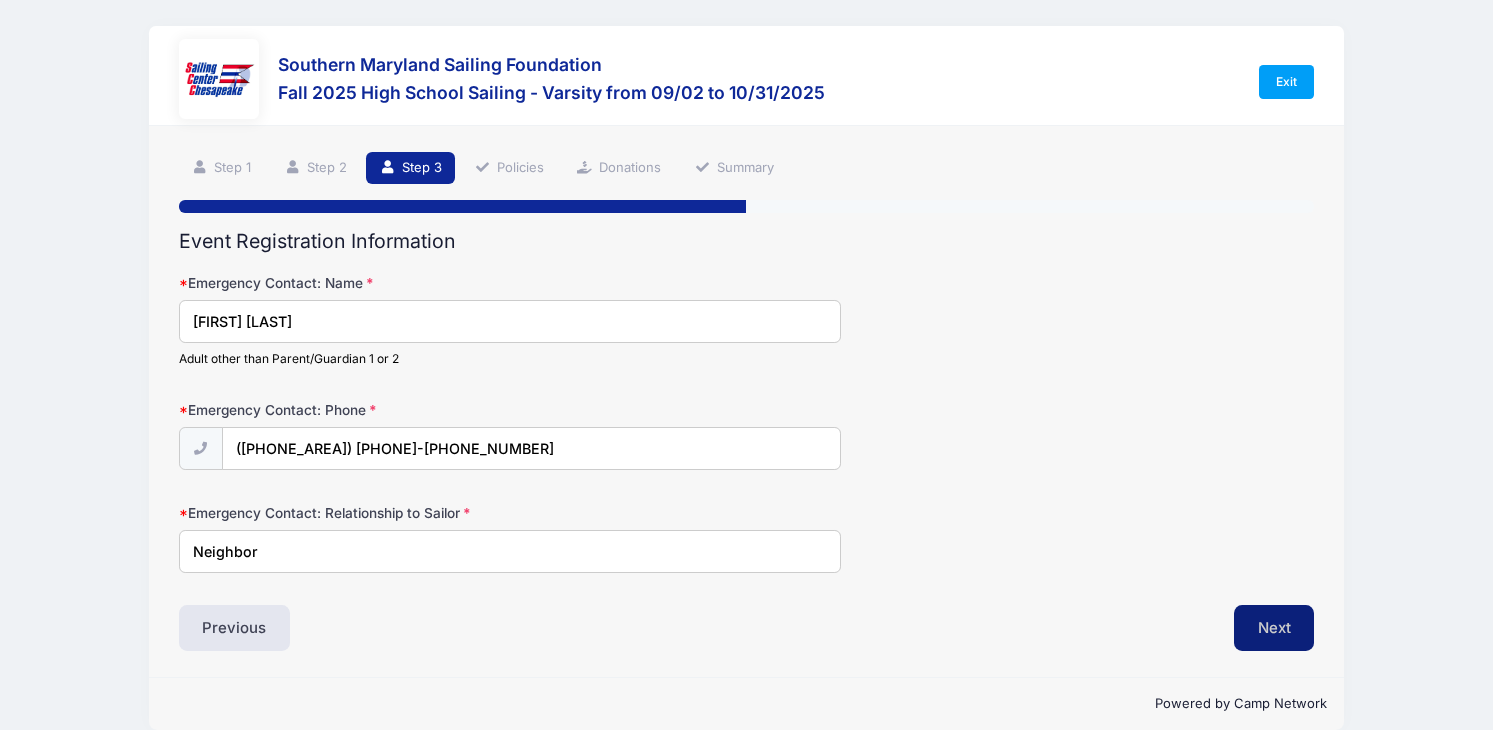 type on "Neighbor" 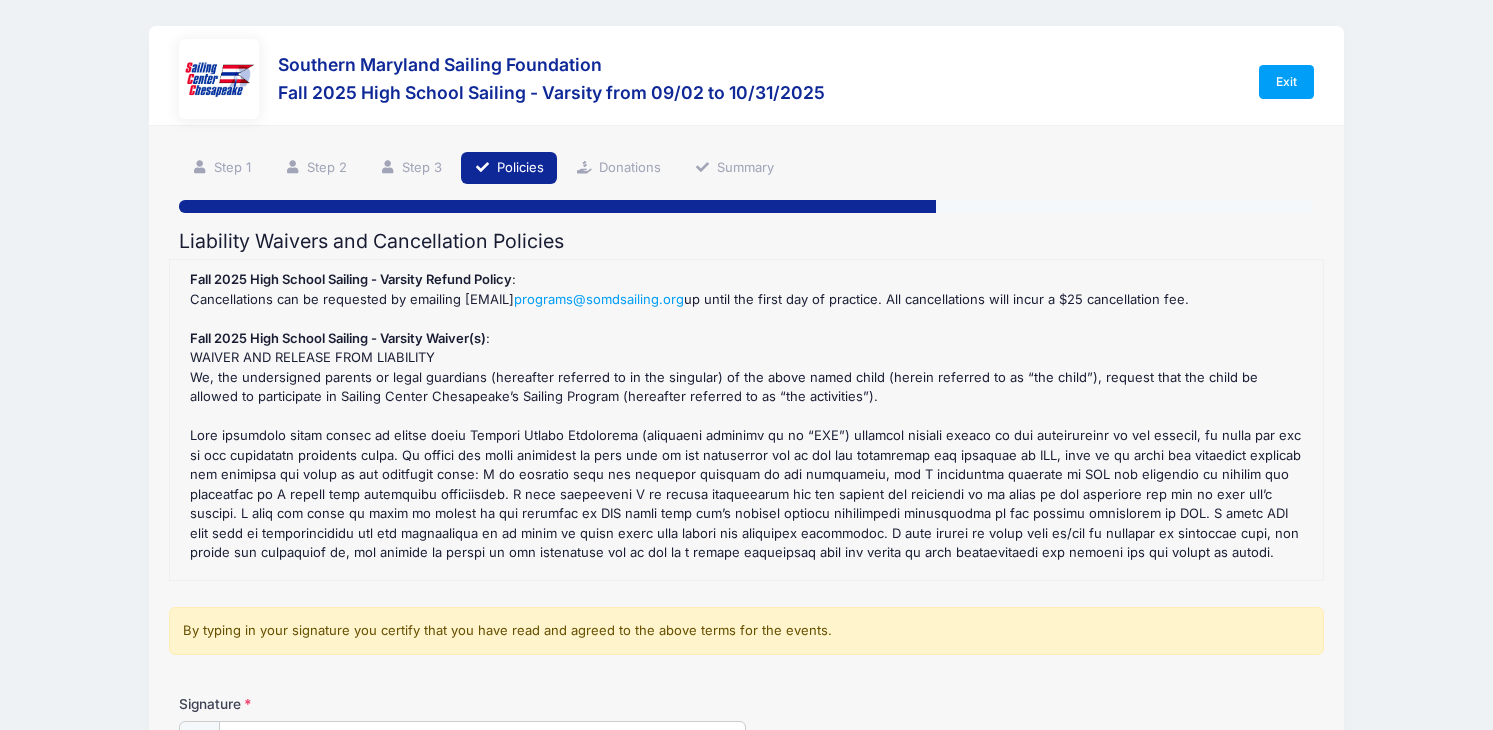 scroll, scrollTop: 0, scrollLeft: 0, axis: both 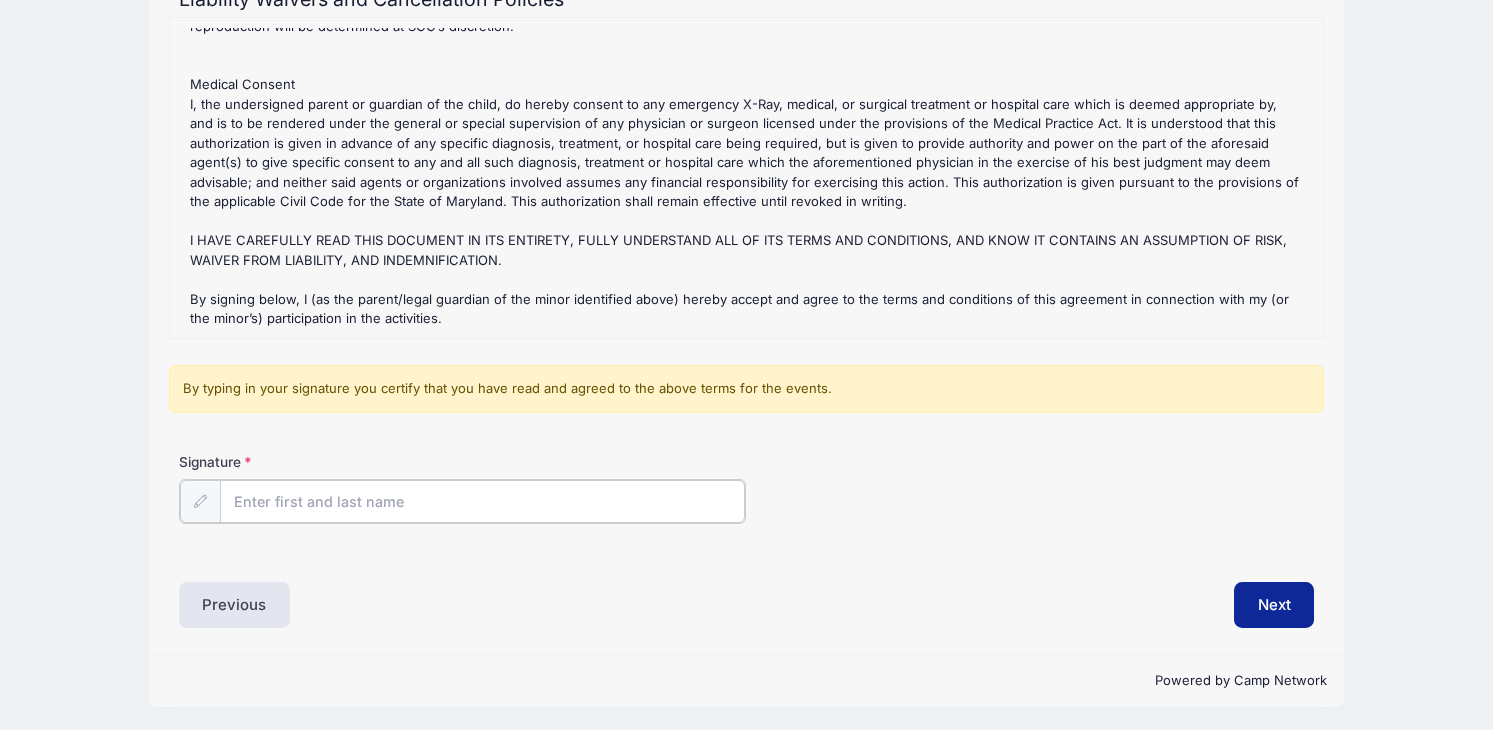 click on "Signature" at bounding box center (483, 501) 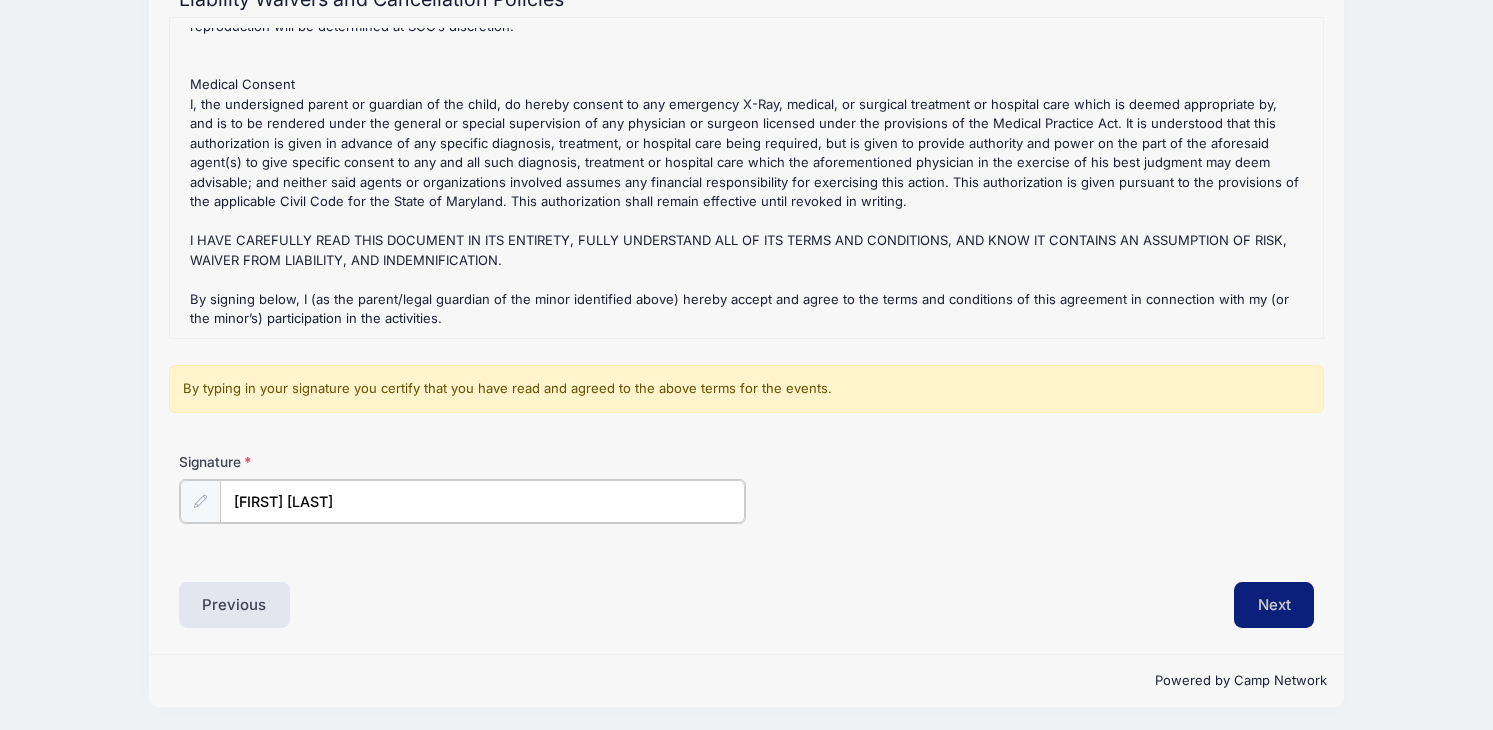 type on "[FIRST] [LAST]" 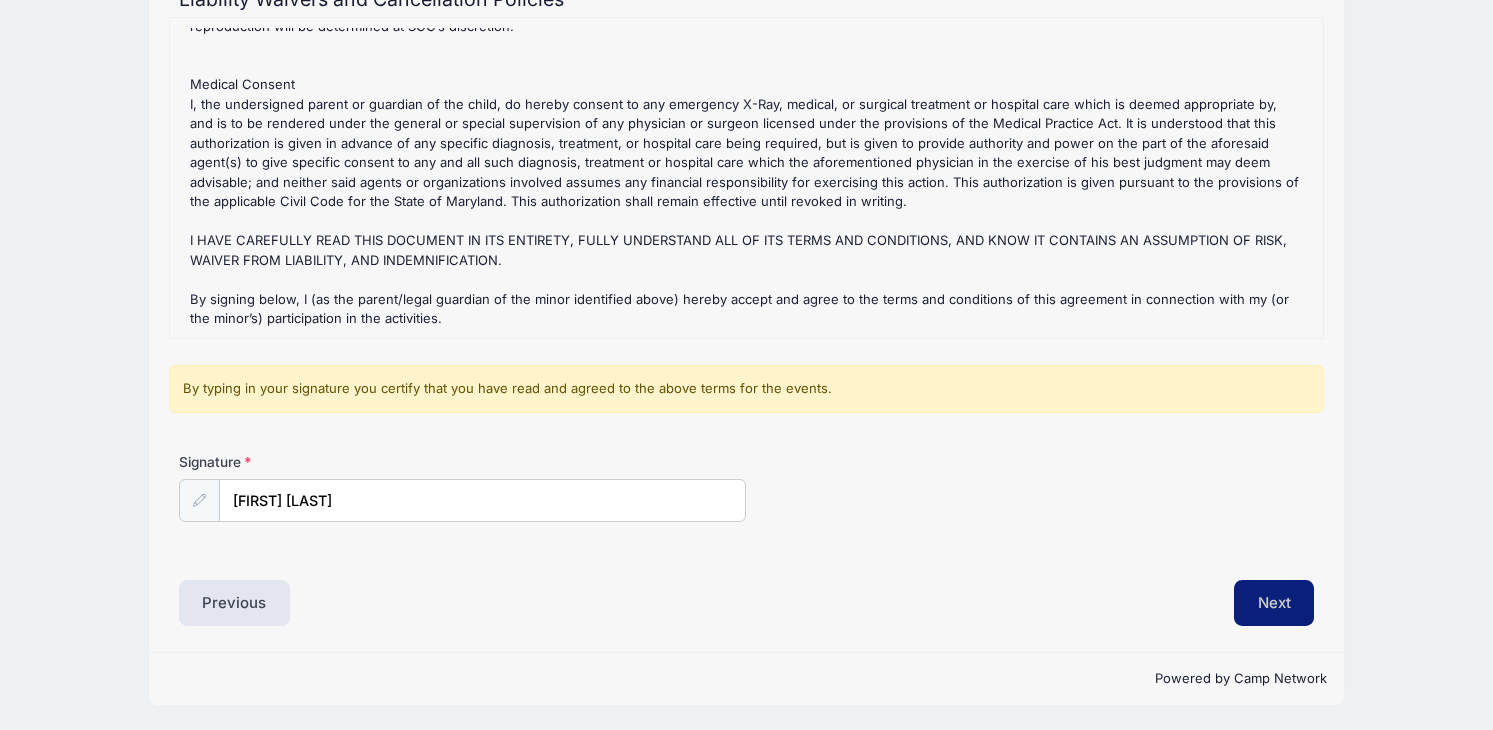 click on "Next" at bounding box center (1274, 603) 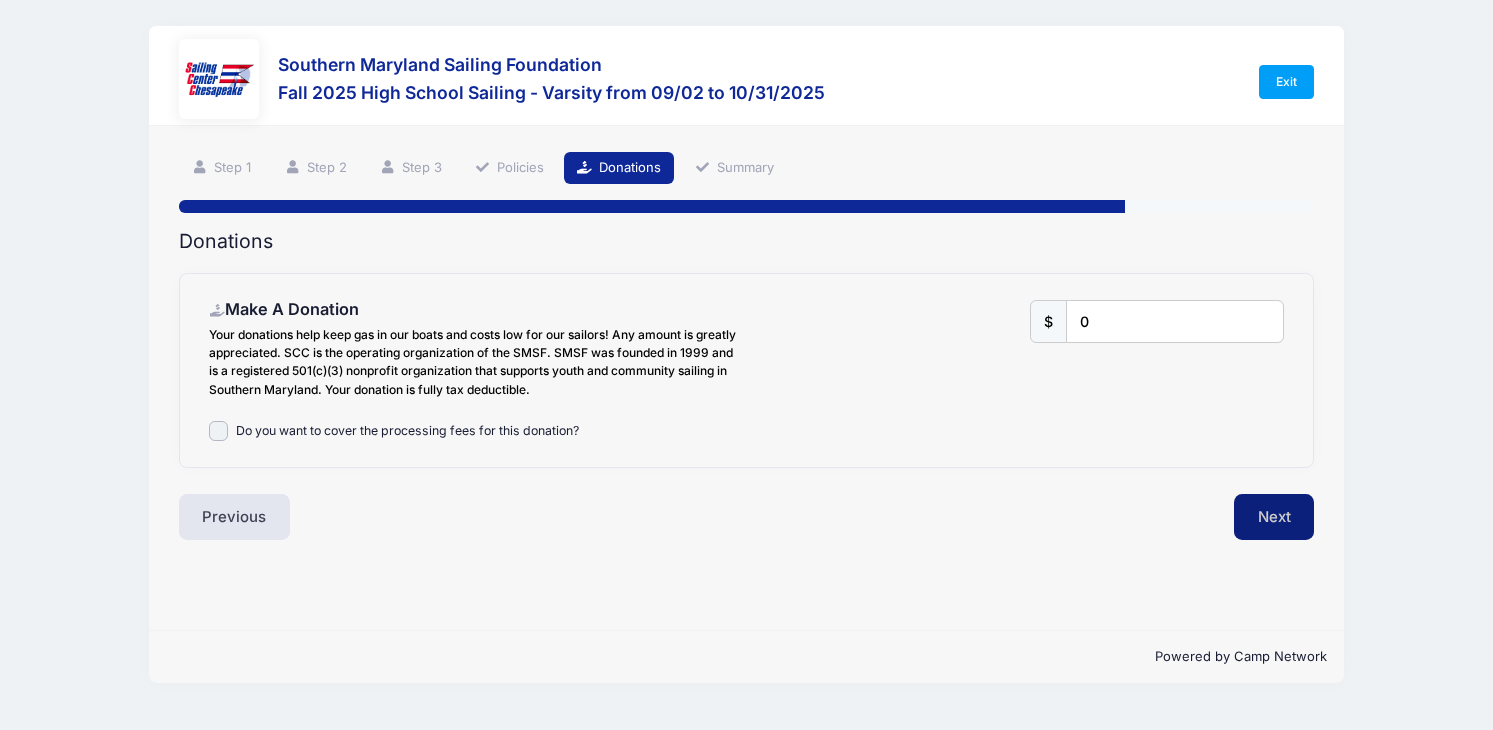 click on "Next" at bounding box center (1274, 517) 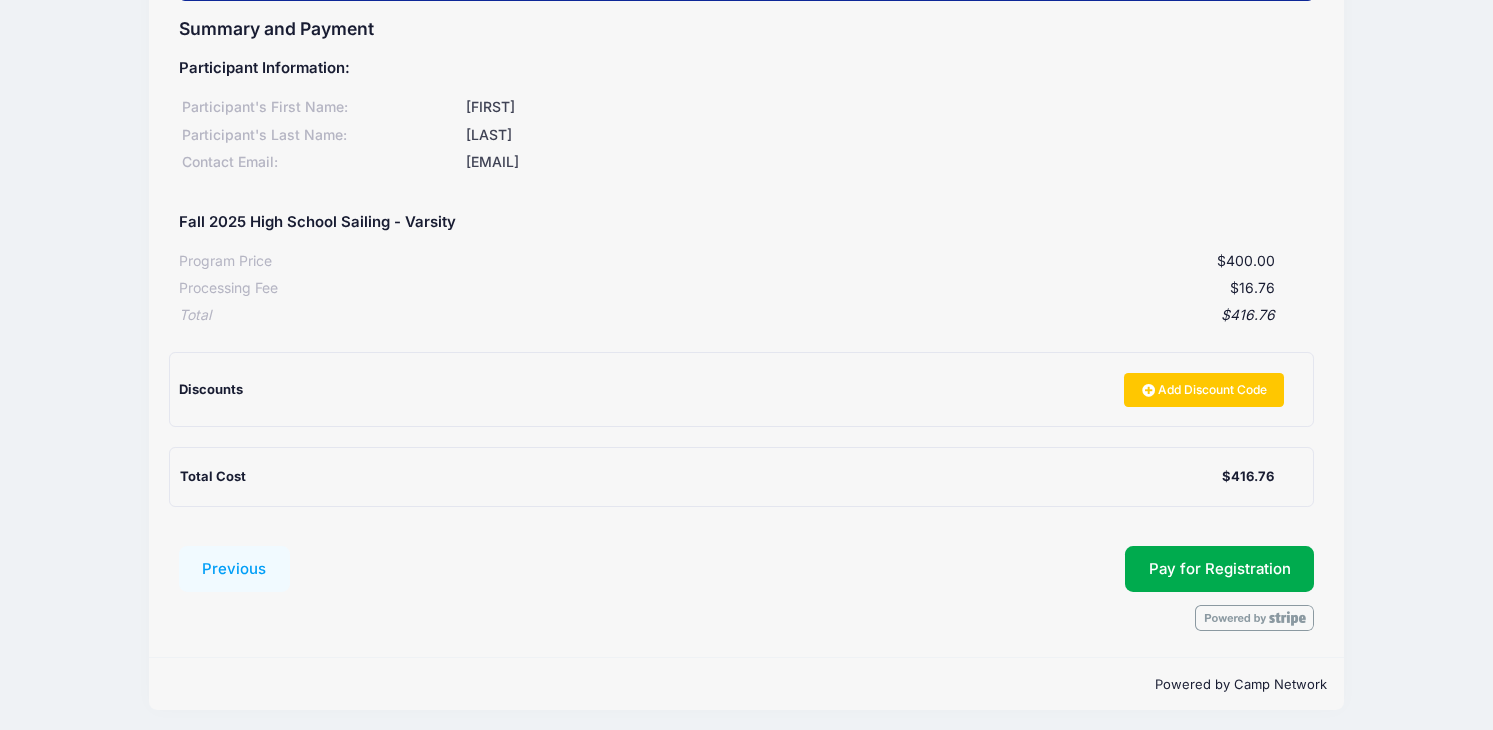 scroll, scrollTop: 218, scrollLeft: 0, axis: vertical 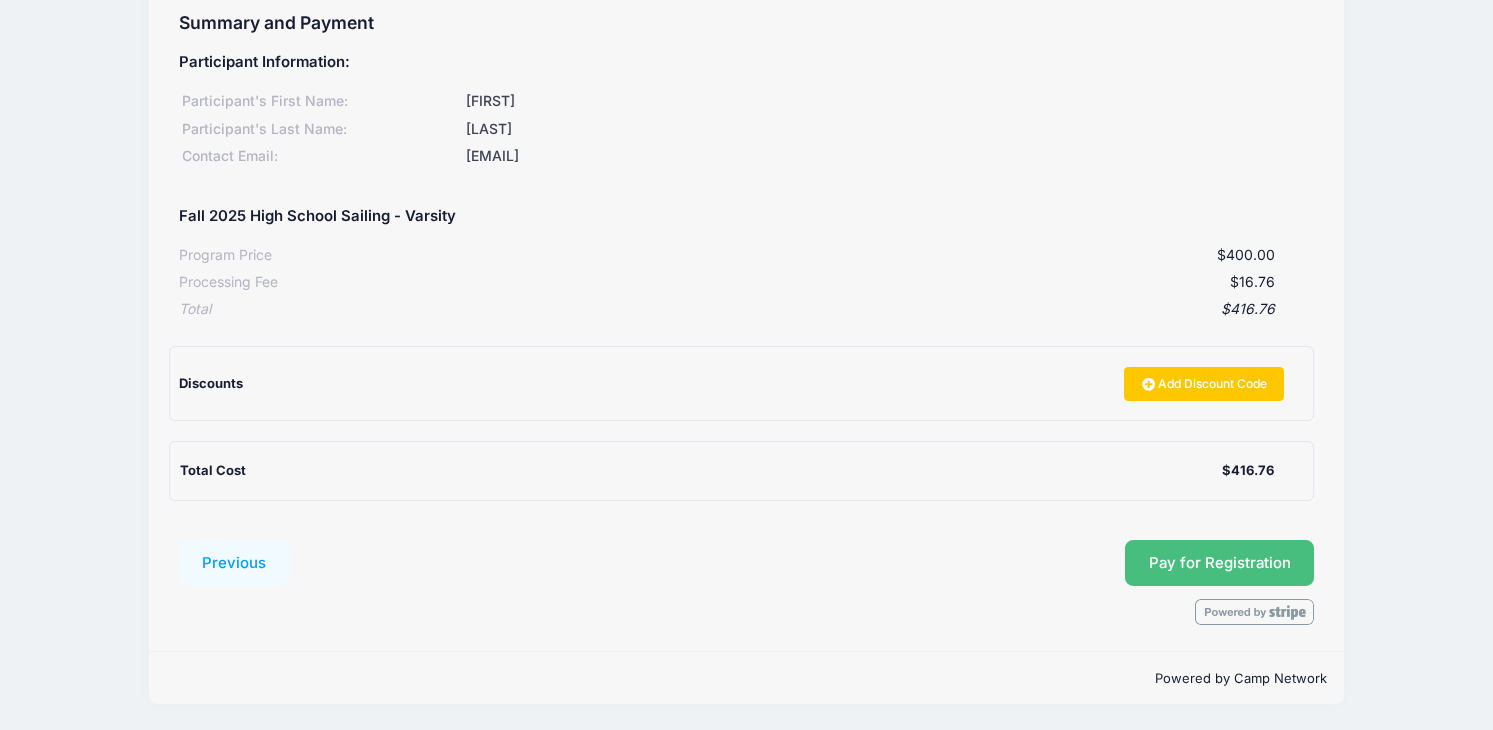 click on "Pay for Registration" at bounding box center [1220, 563] 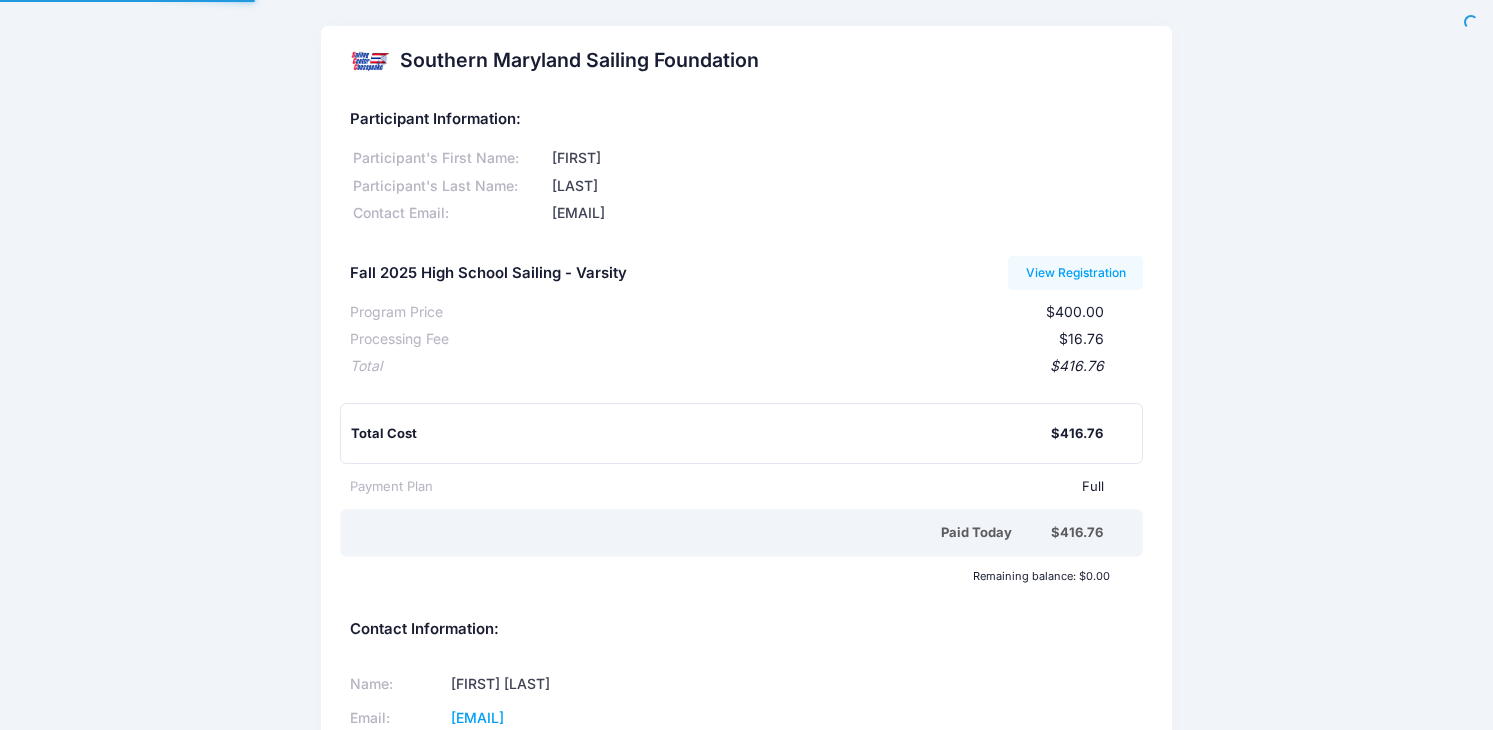 scroll, scrollTop: 0, scrollLeft: 0, axis: both 